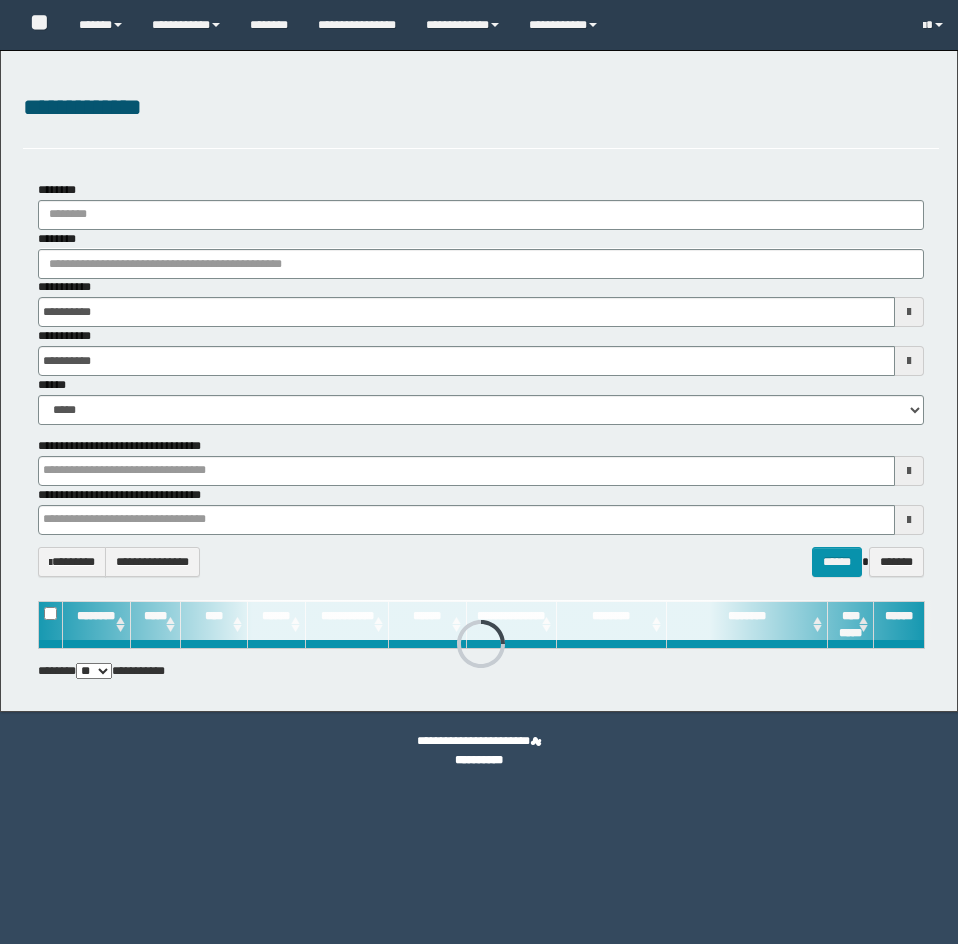 scroll, scrollTop: 0, scrollLeft: 0, axis: both 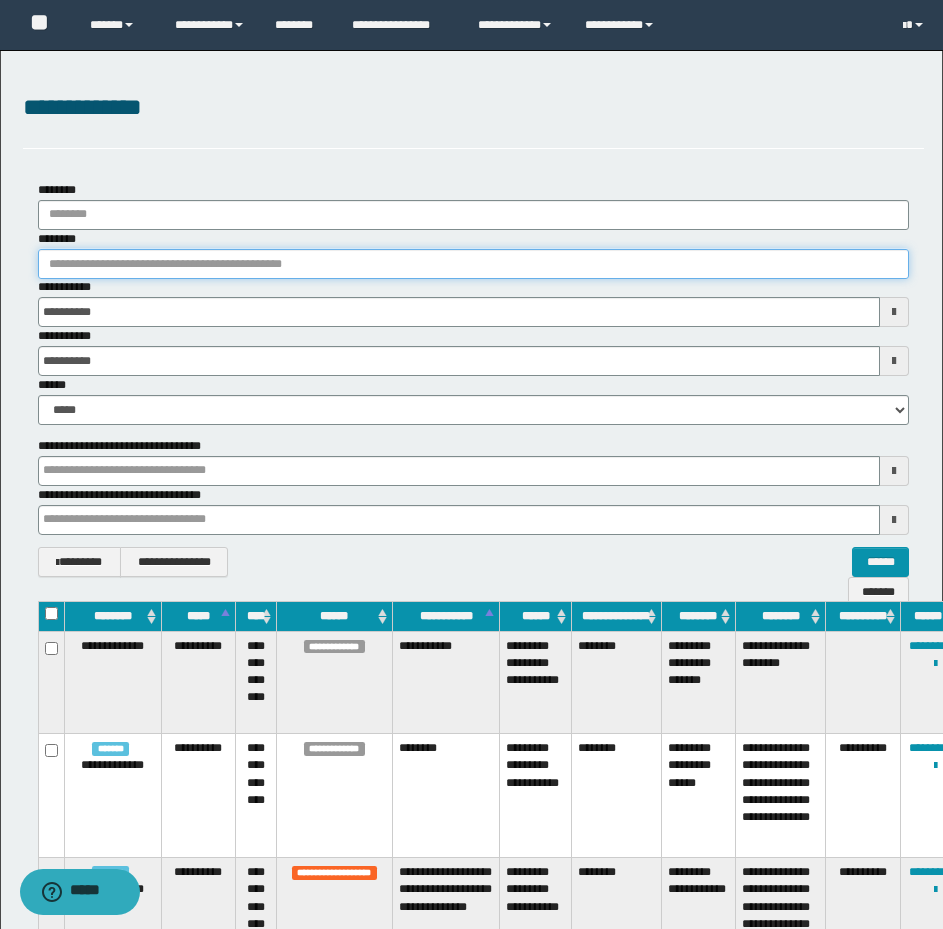 click on "********" at bounding box center [473, 264] 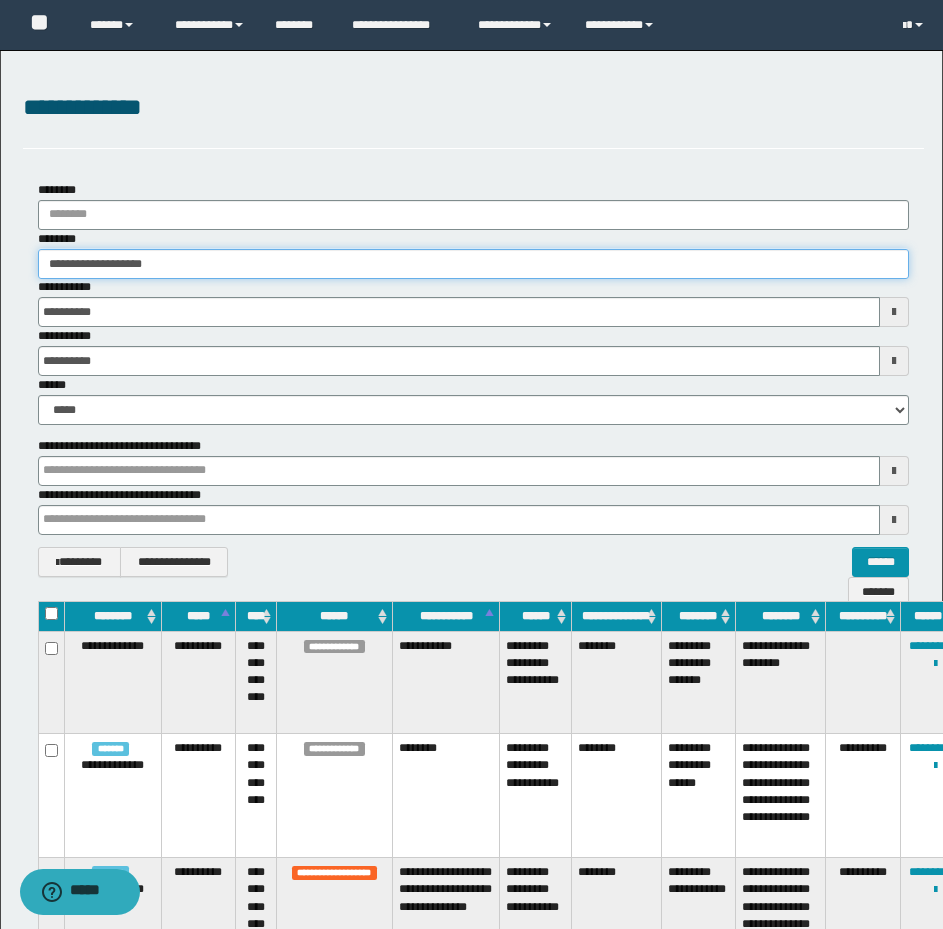 type on "**********" 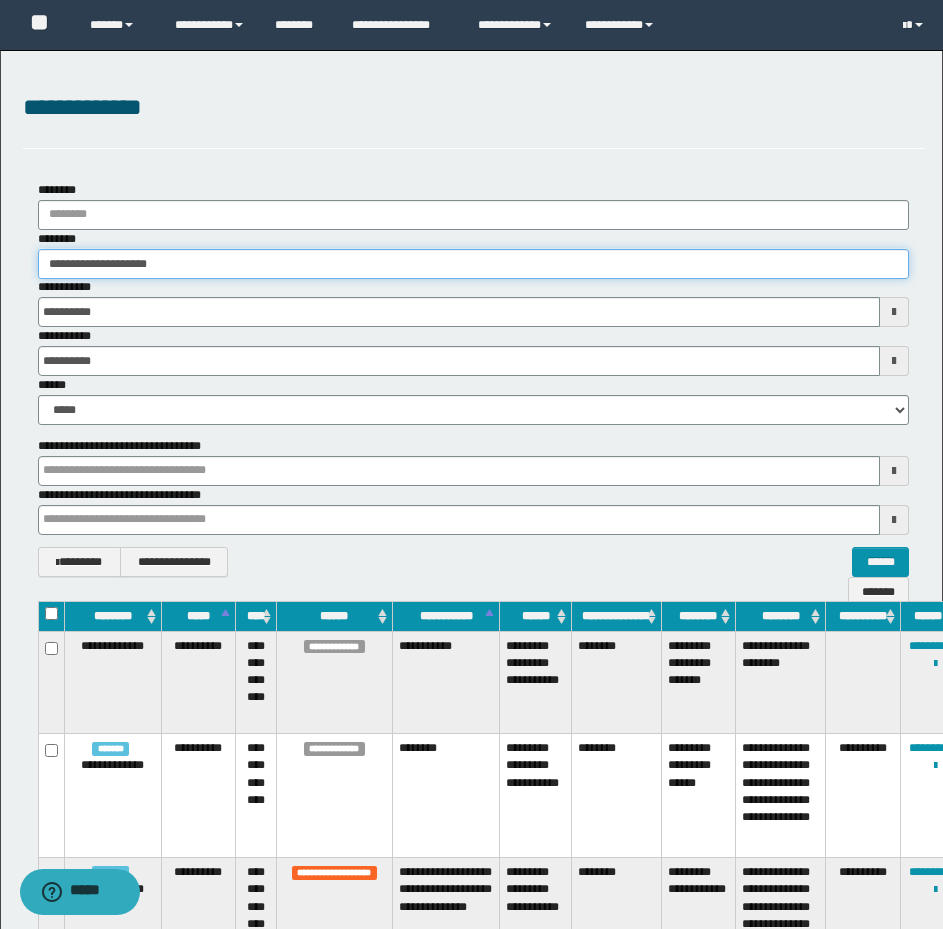 type on "**********" 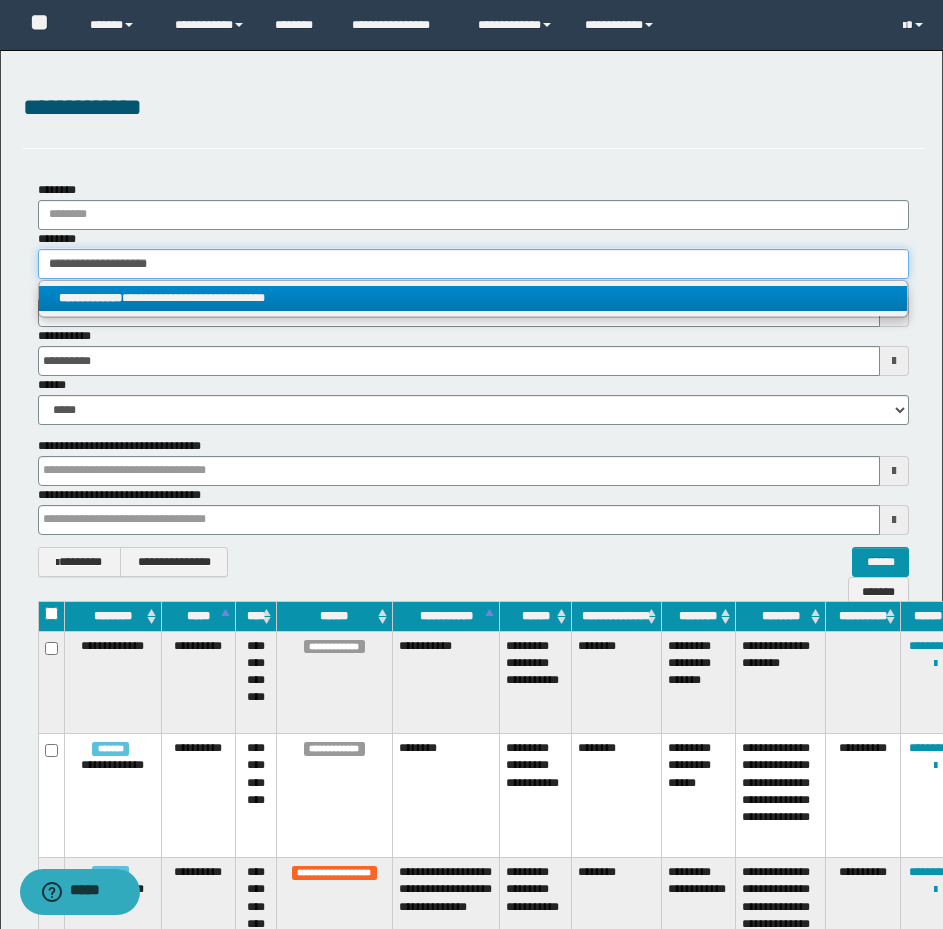 type on "**********" 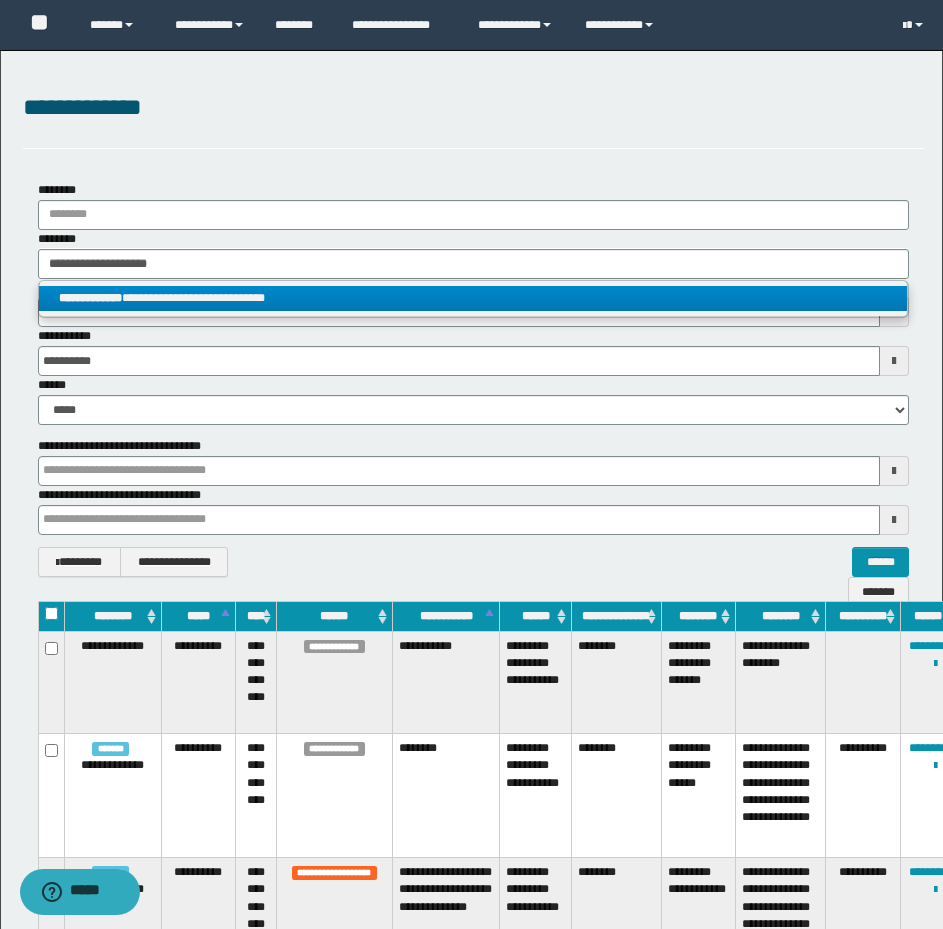 click on "**********" at bounding box center [473, 298] 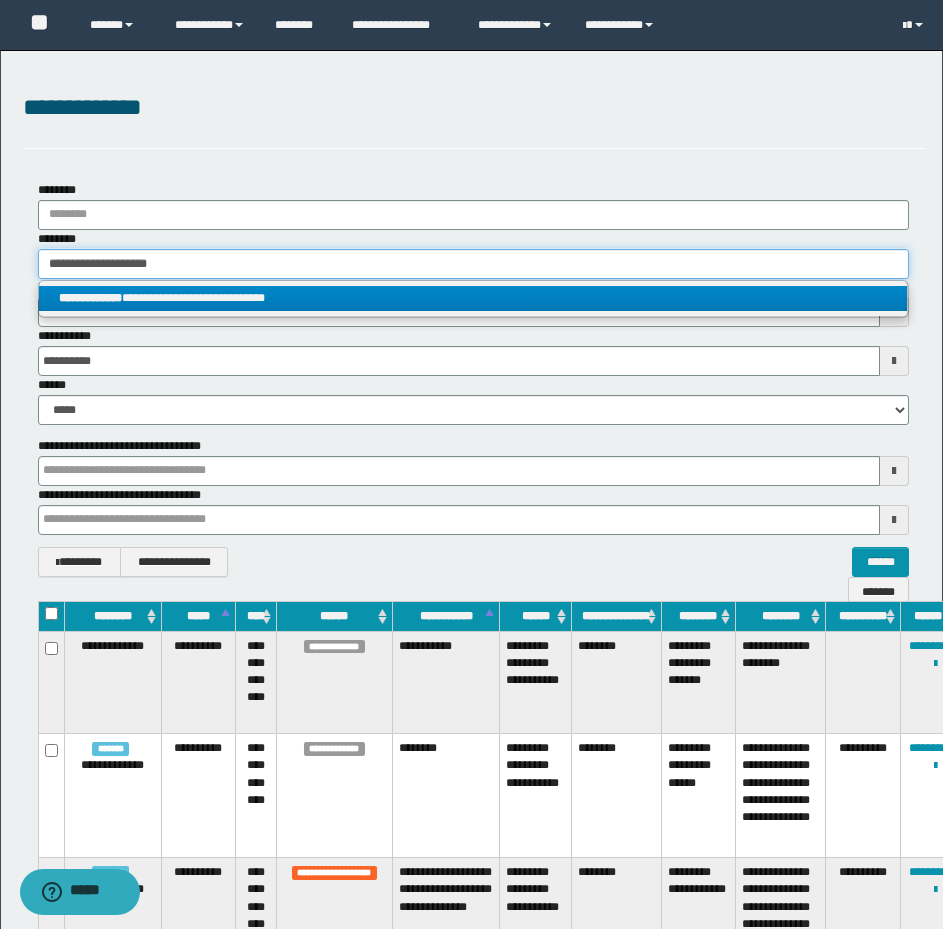 type 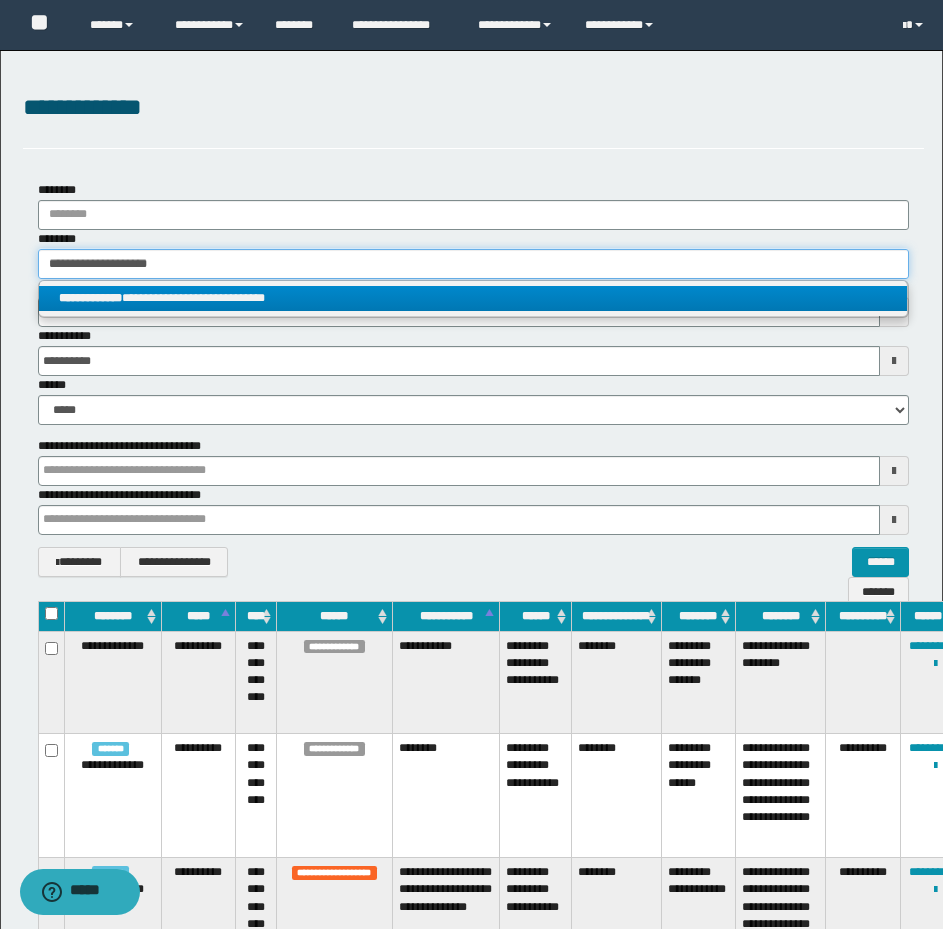 type on "**********" 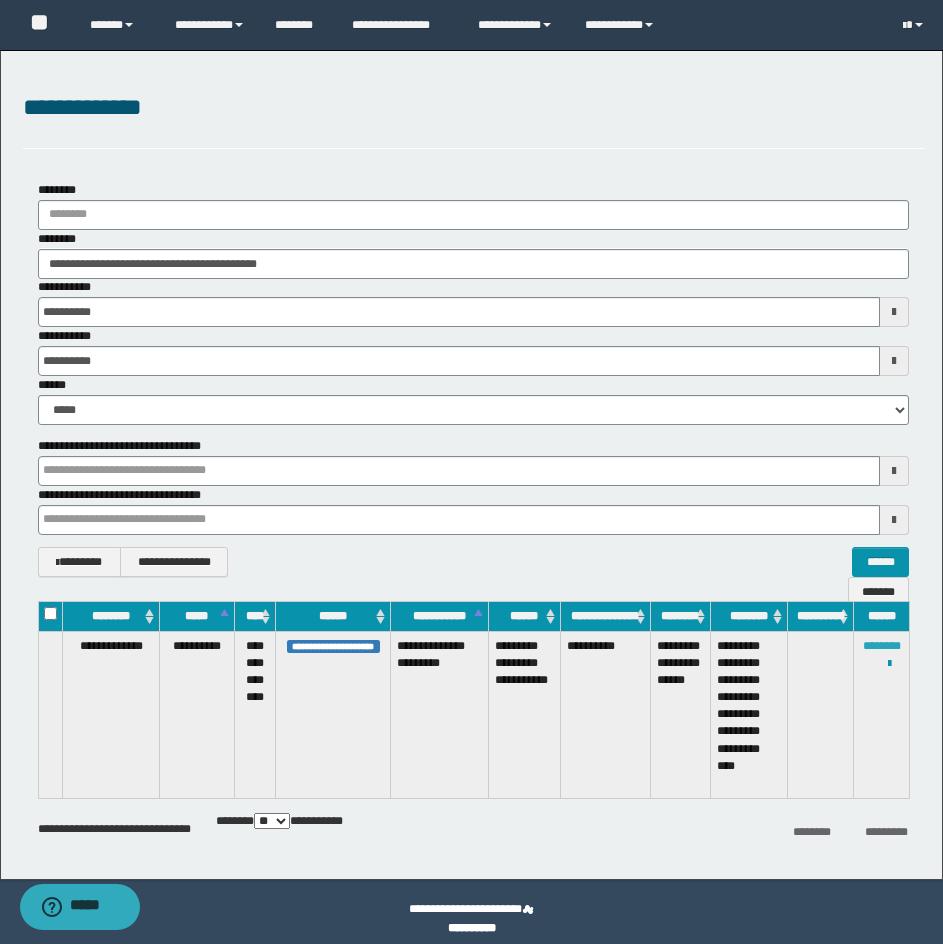 click on "********" at bounding box center [882, 646] 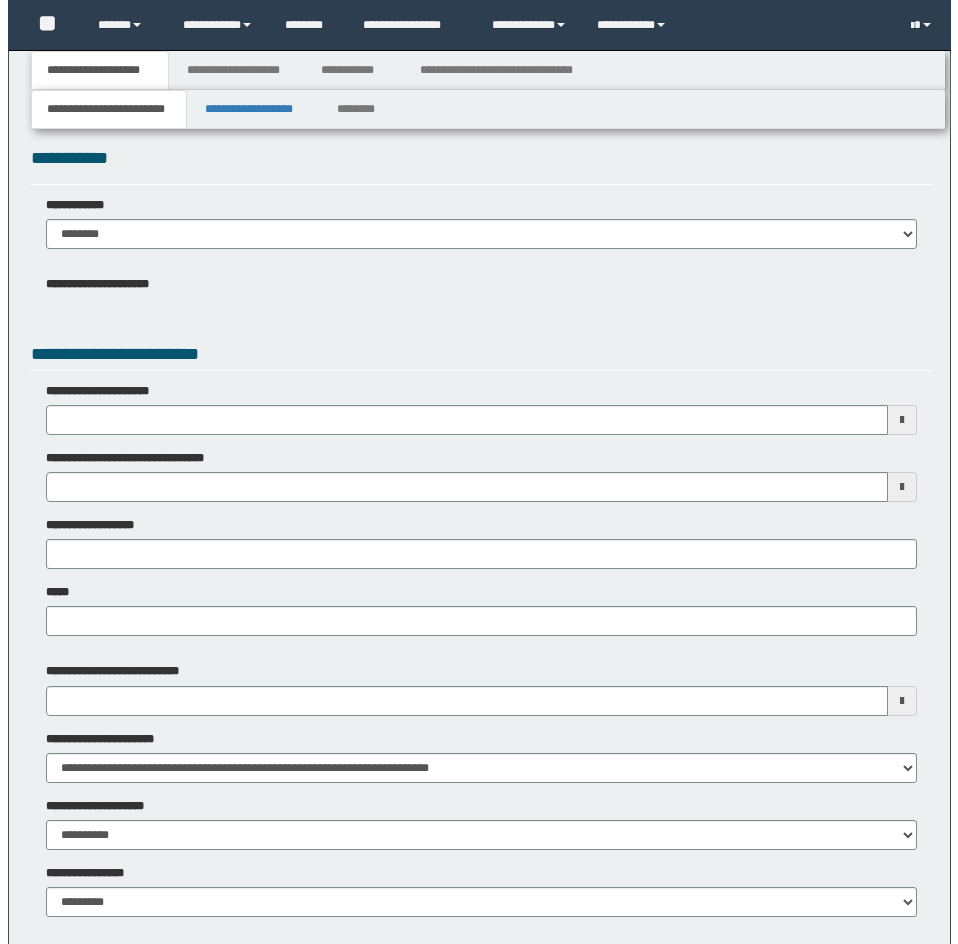 scroll, scrollTop: 0, scrollLeft: 0, axis: both 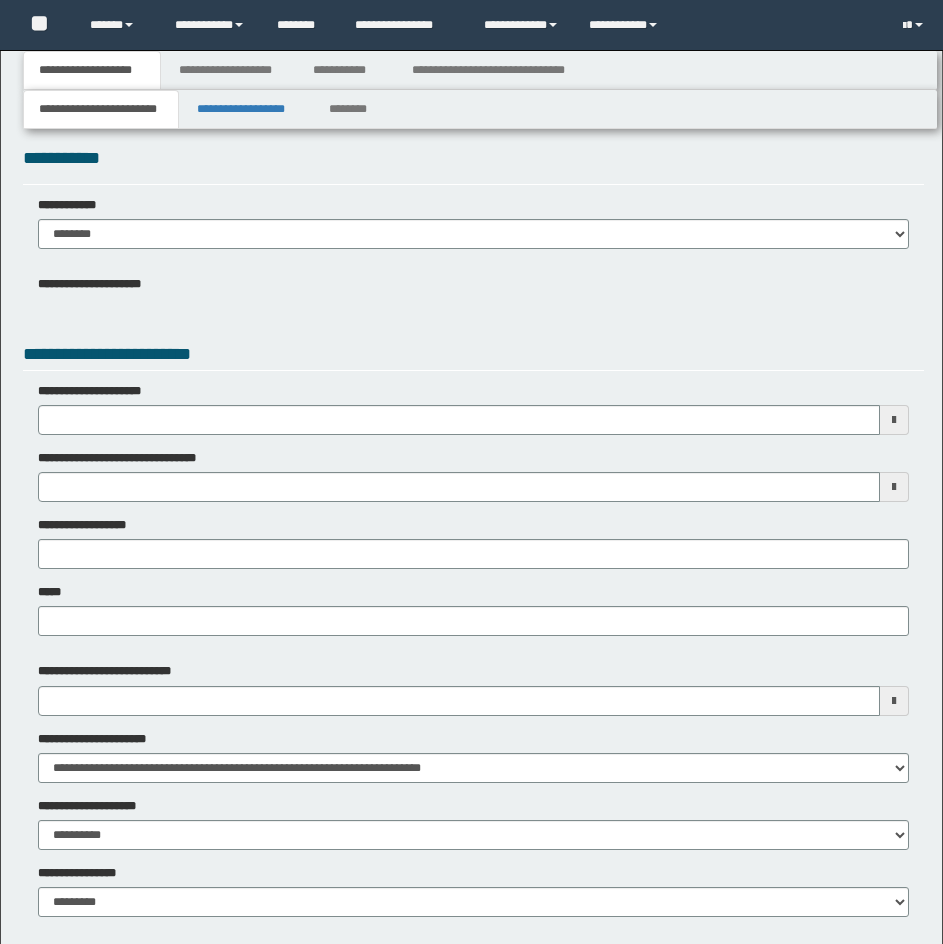 type 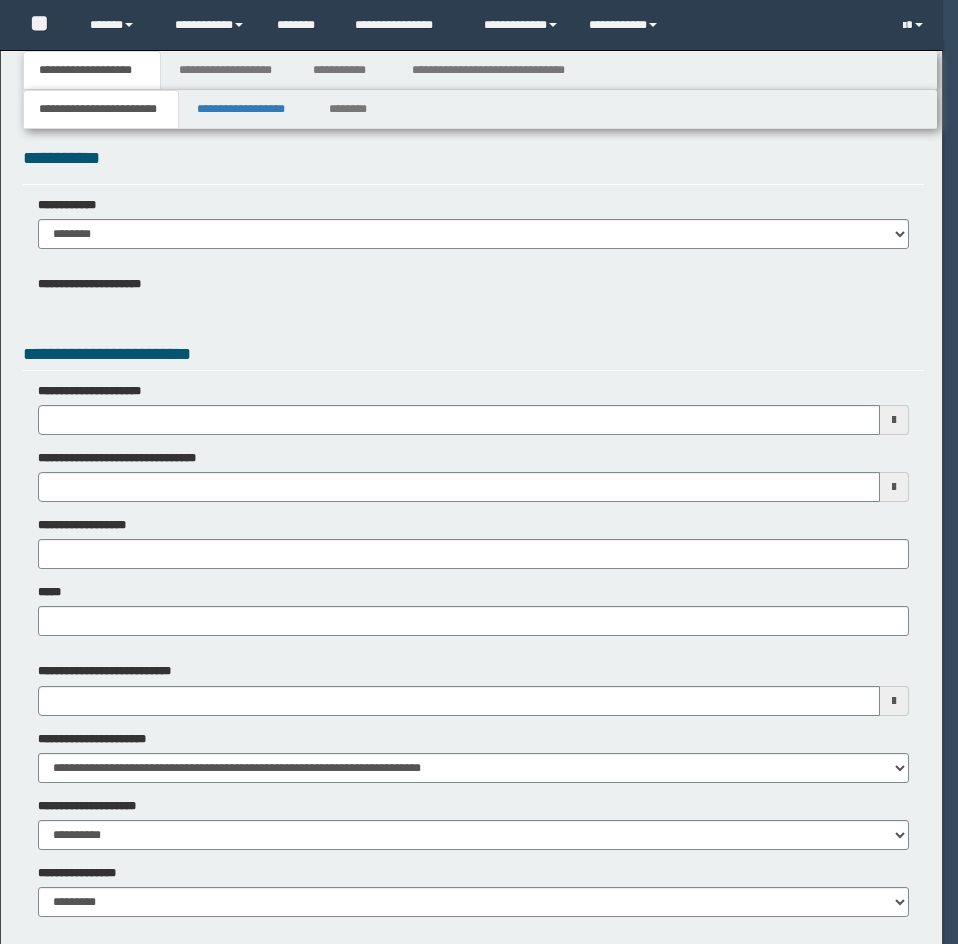 type 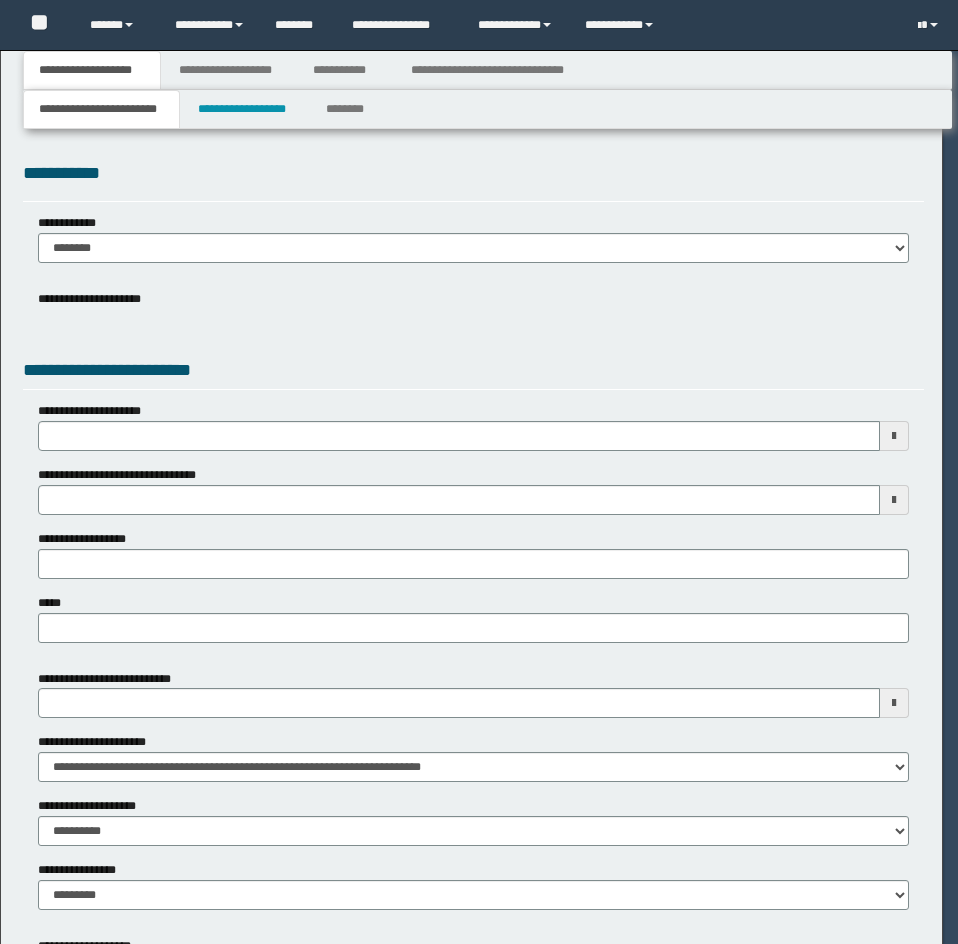 scroll, scrollTop: 0, scrollLeft: 0, axis: both 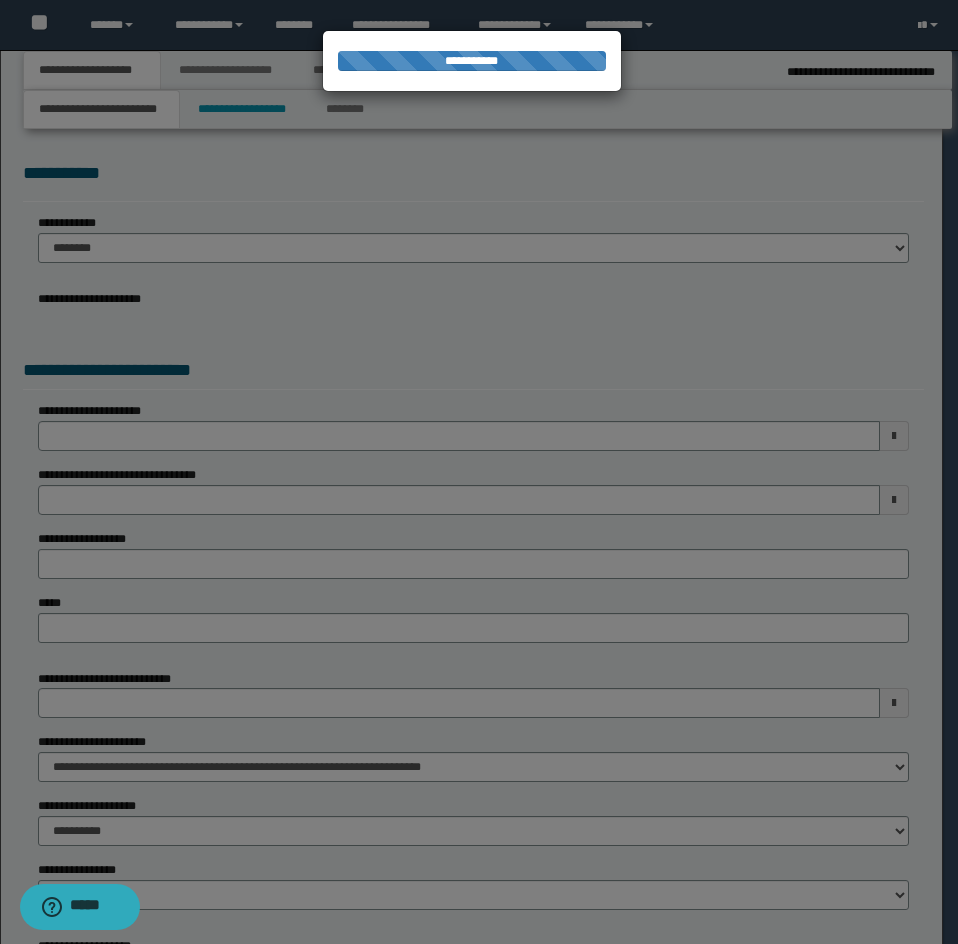 type on "**********" 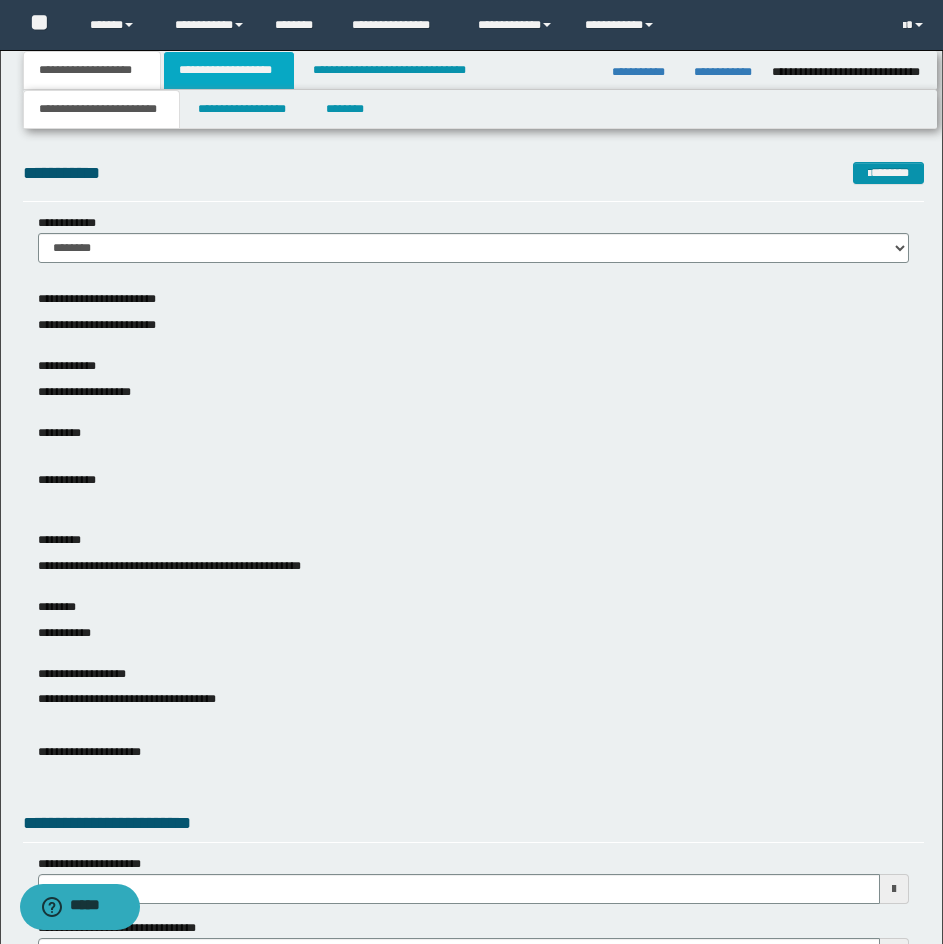 click on "**********" at bounding box center [229, 70] 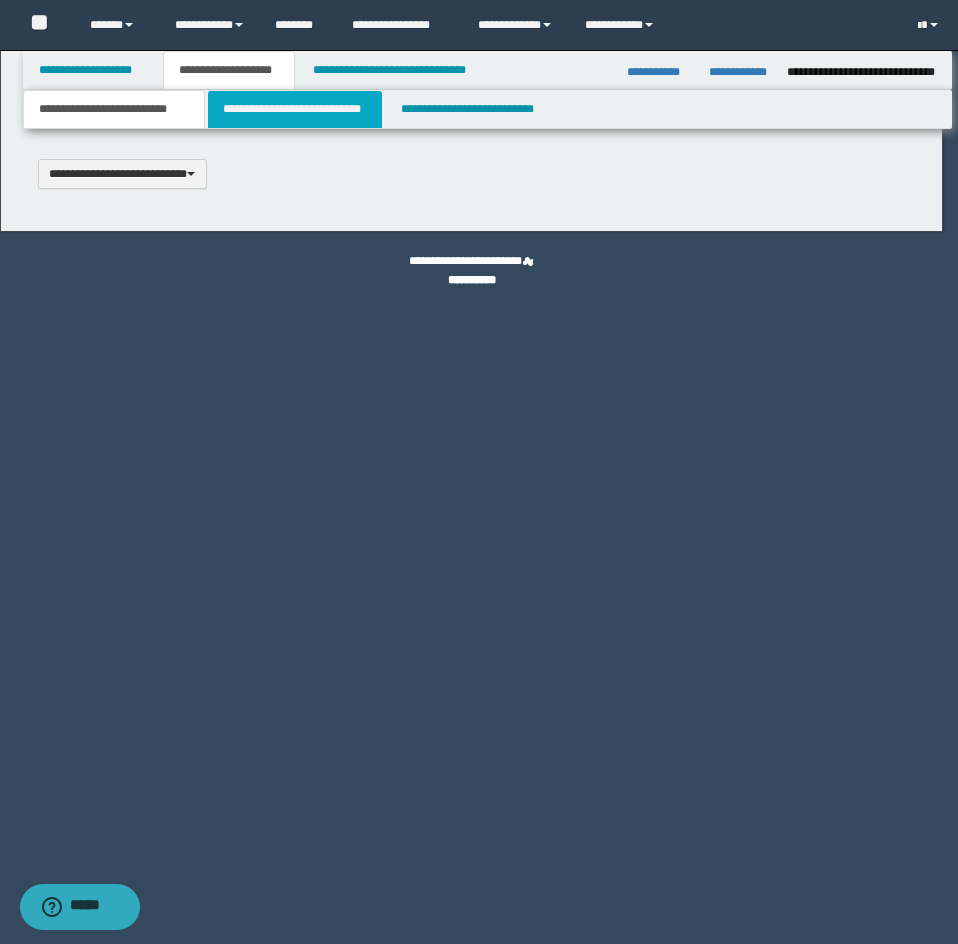 scroll, scrollTop: 0, scrollLeft: 0, axis: both 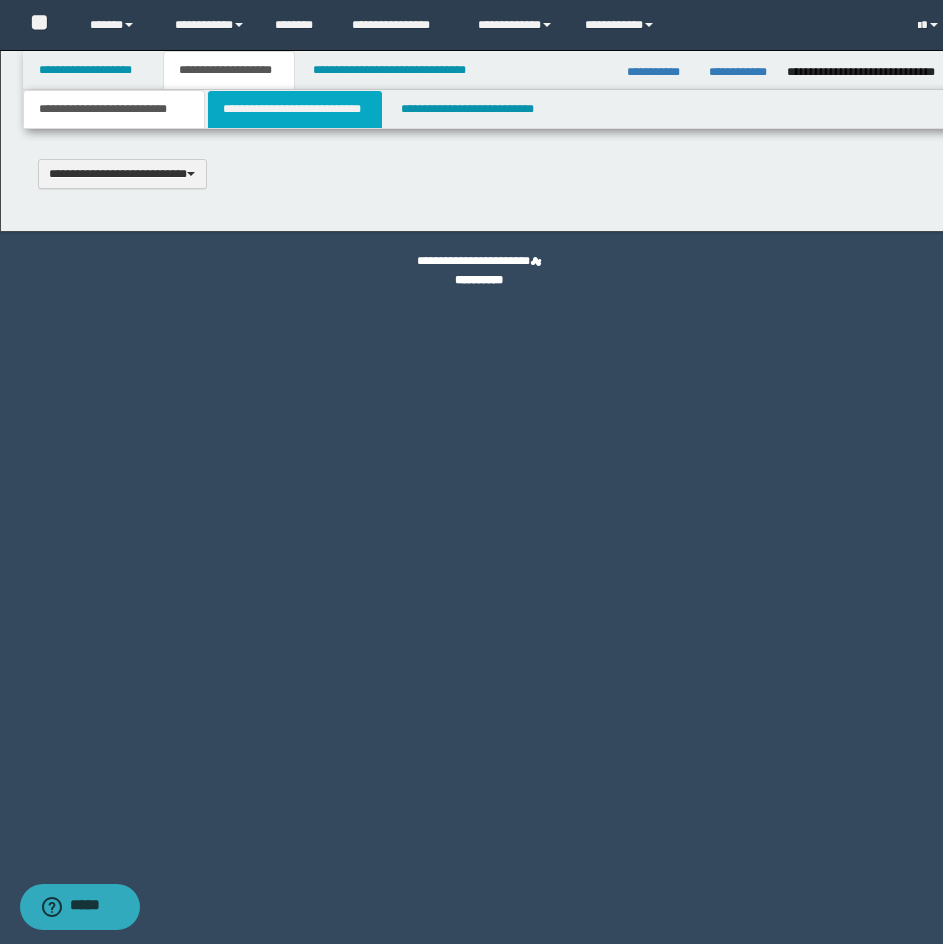select on "*" 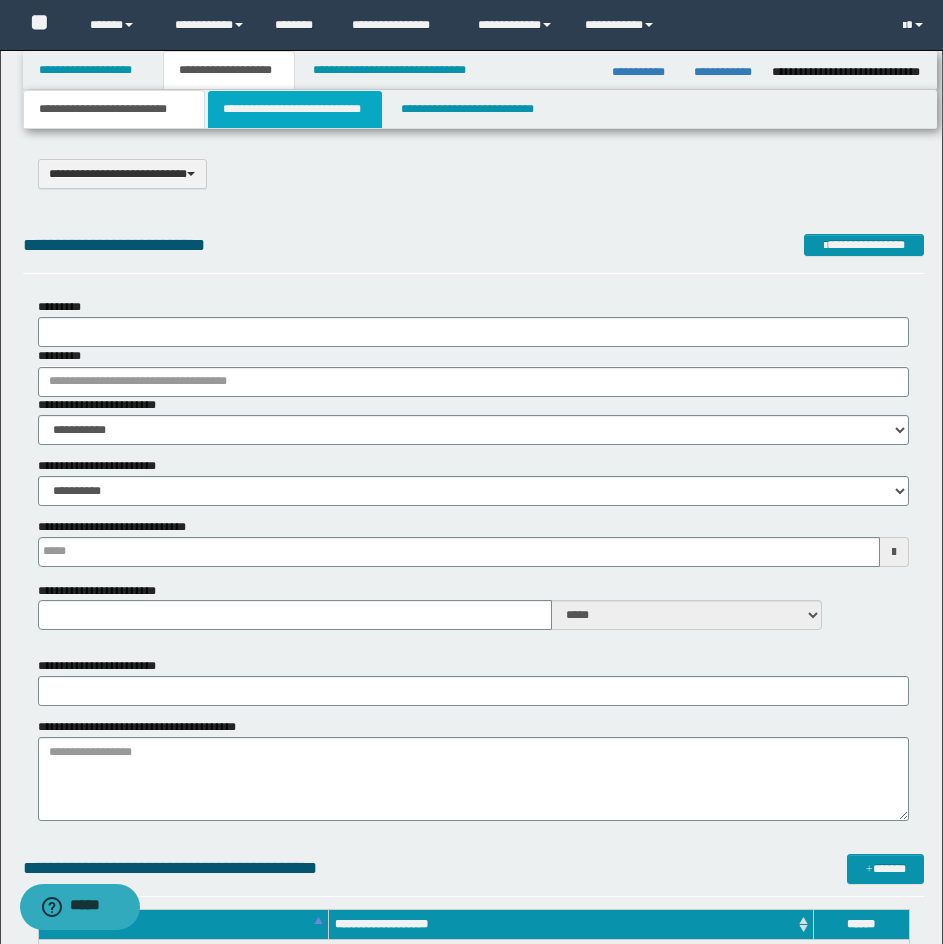 click on "**********" at bounding box center [295, 109] 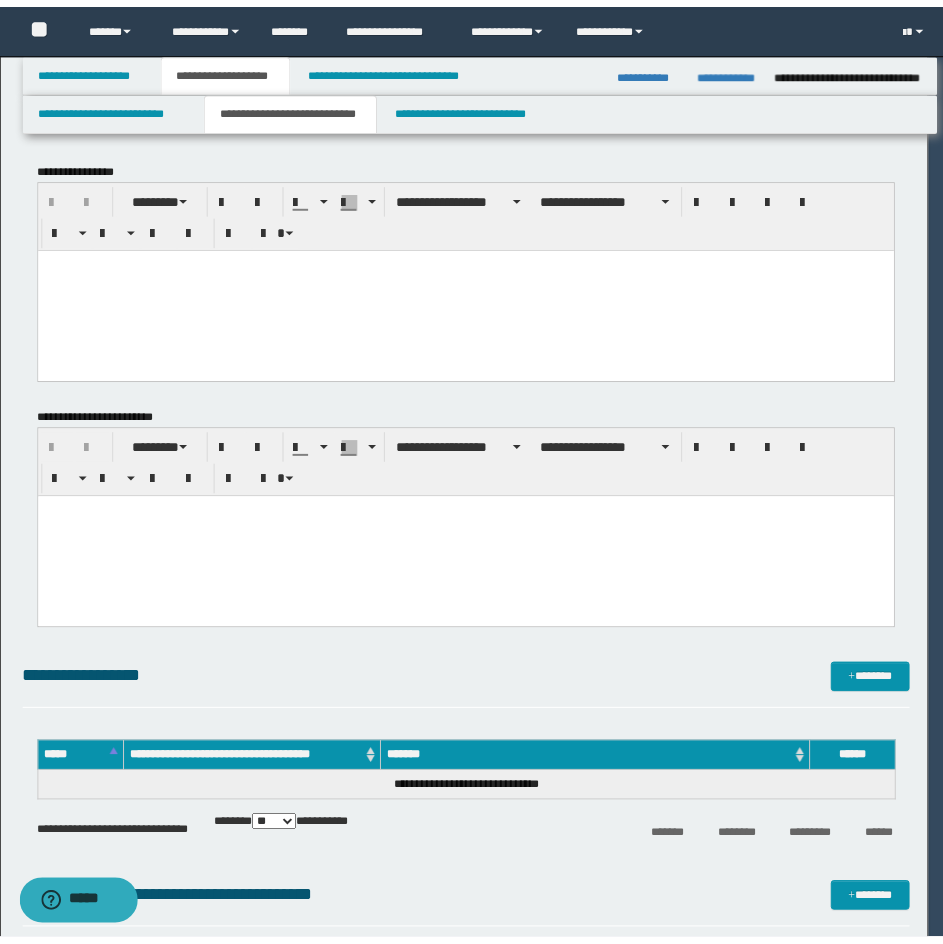scroll, scrollTop: 0, scrollLeft: 0, axis: both 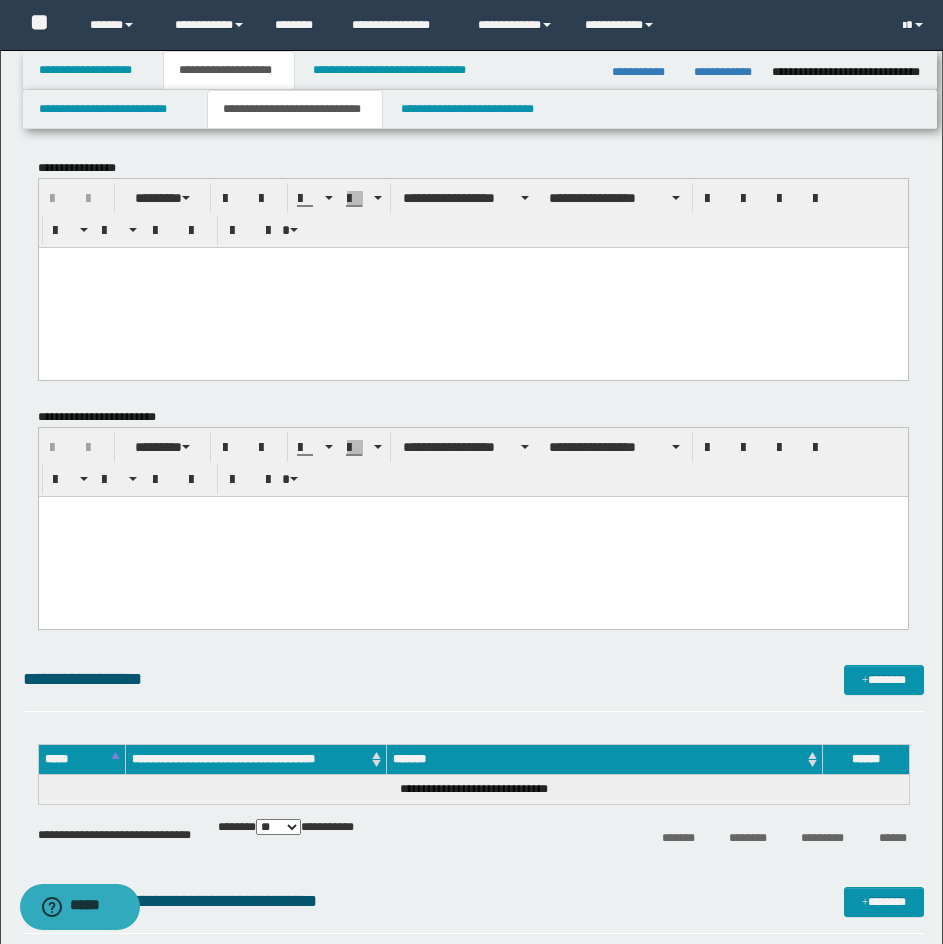 click at bounding box center [472, 262] 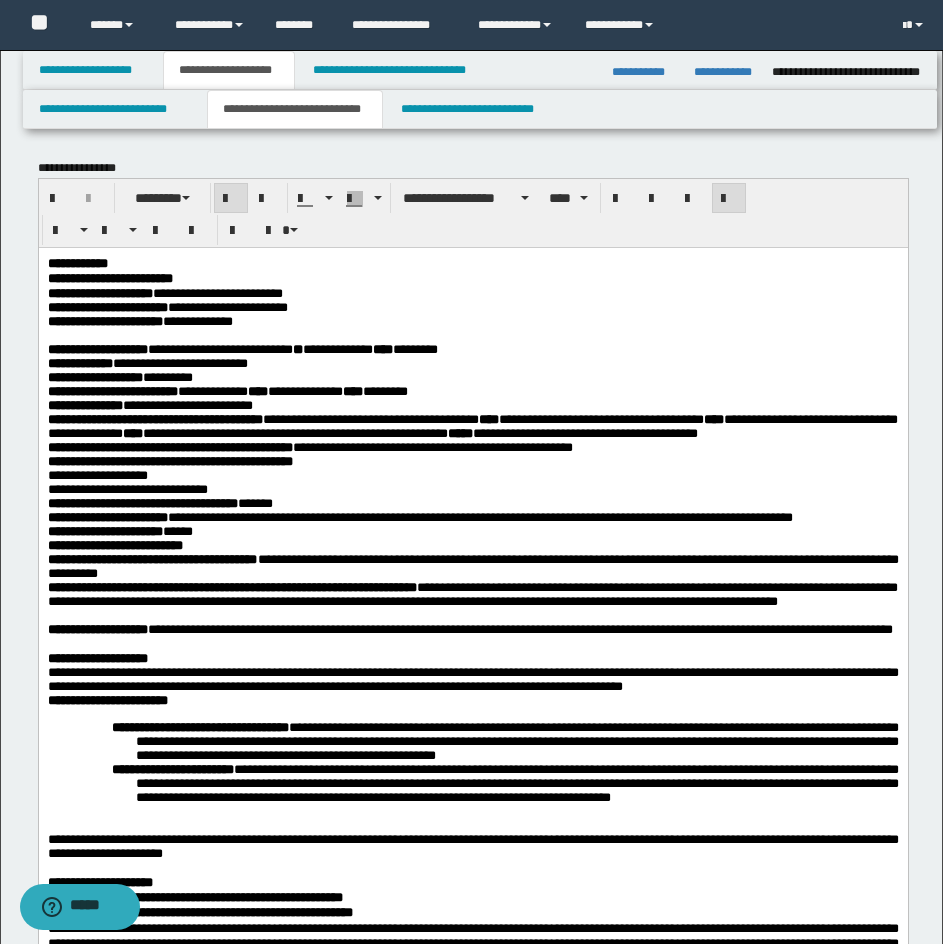 click on "**********" at bounding box center (472, 262) 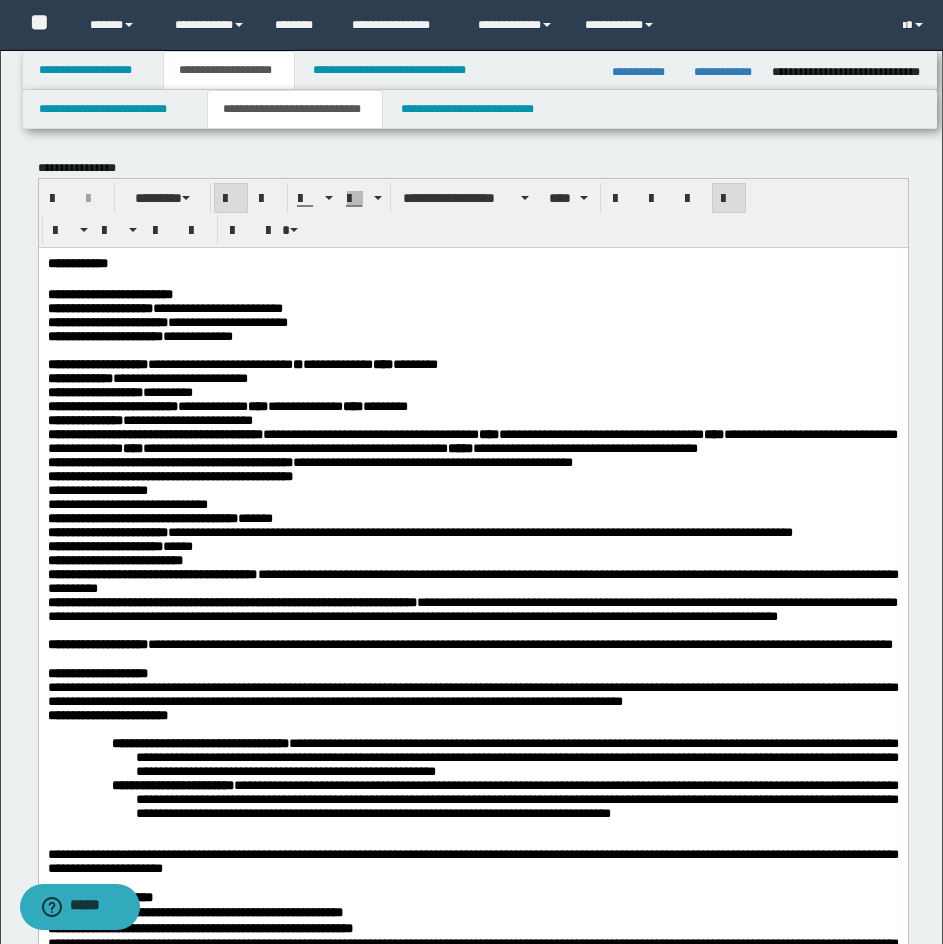 scroll, scrollTop: 100, scrollLeft: 0, axis: vertical 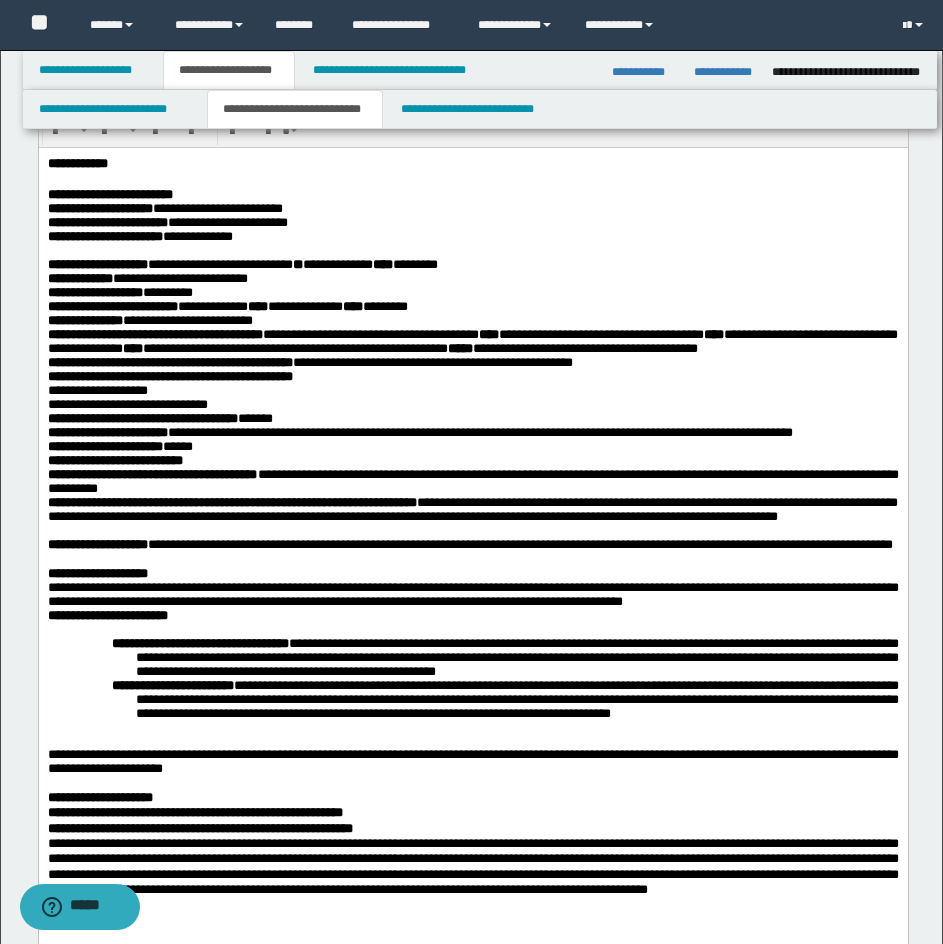 click on "**********" at bounding box center (472, 193) 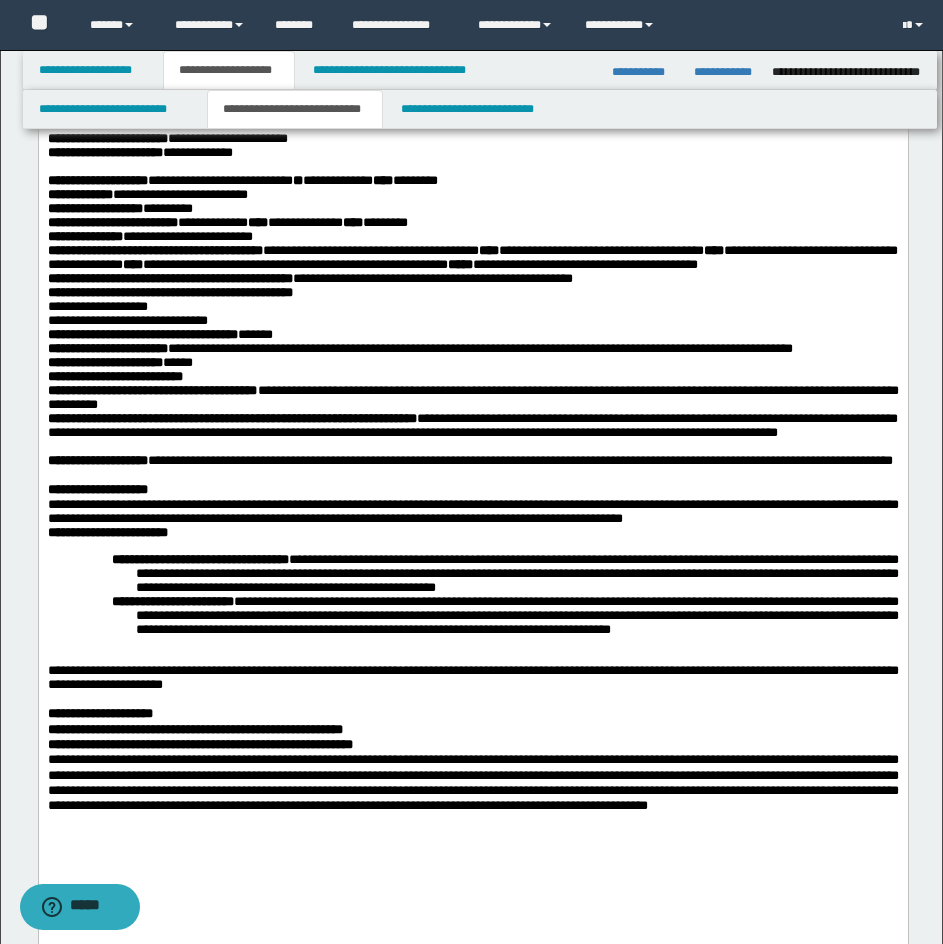 scroll, scrollTop: 200, scrollLeft: 0, axis: vertical 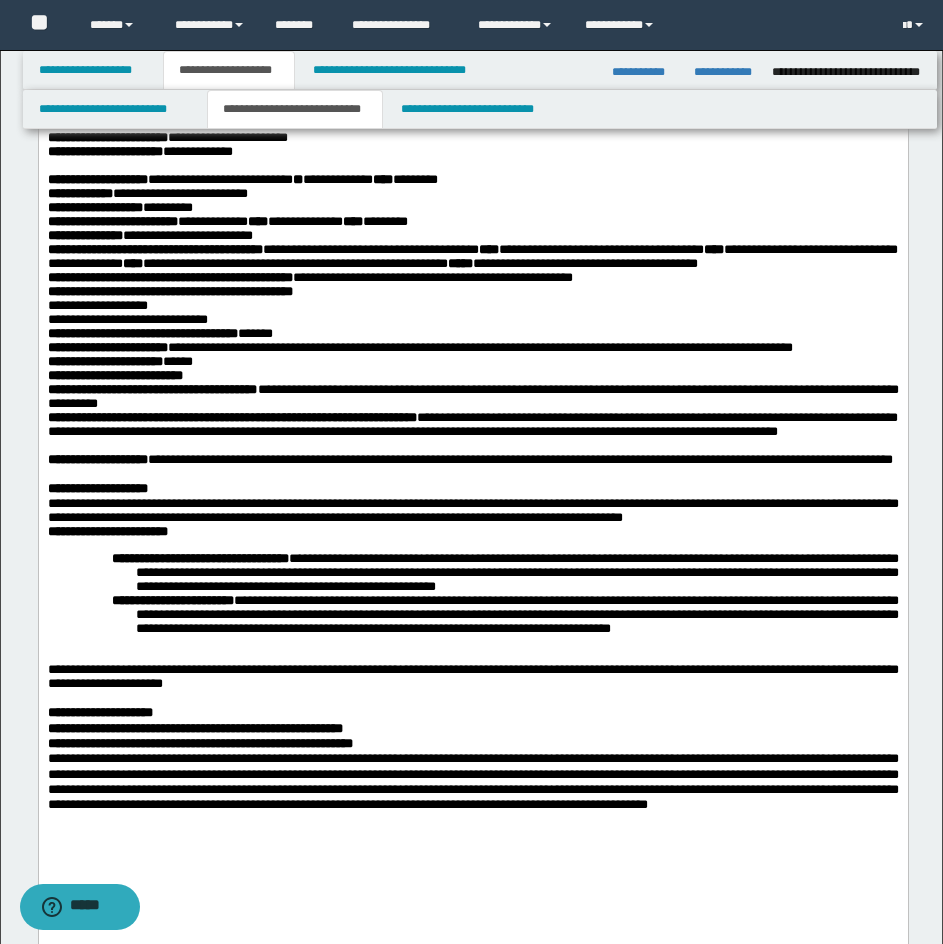 click on "**********" at bounding box center [472, 459] 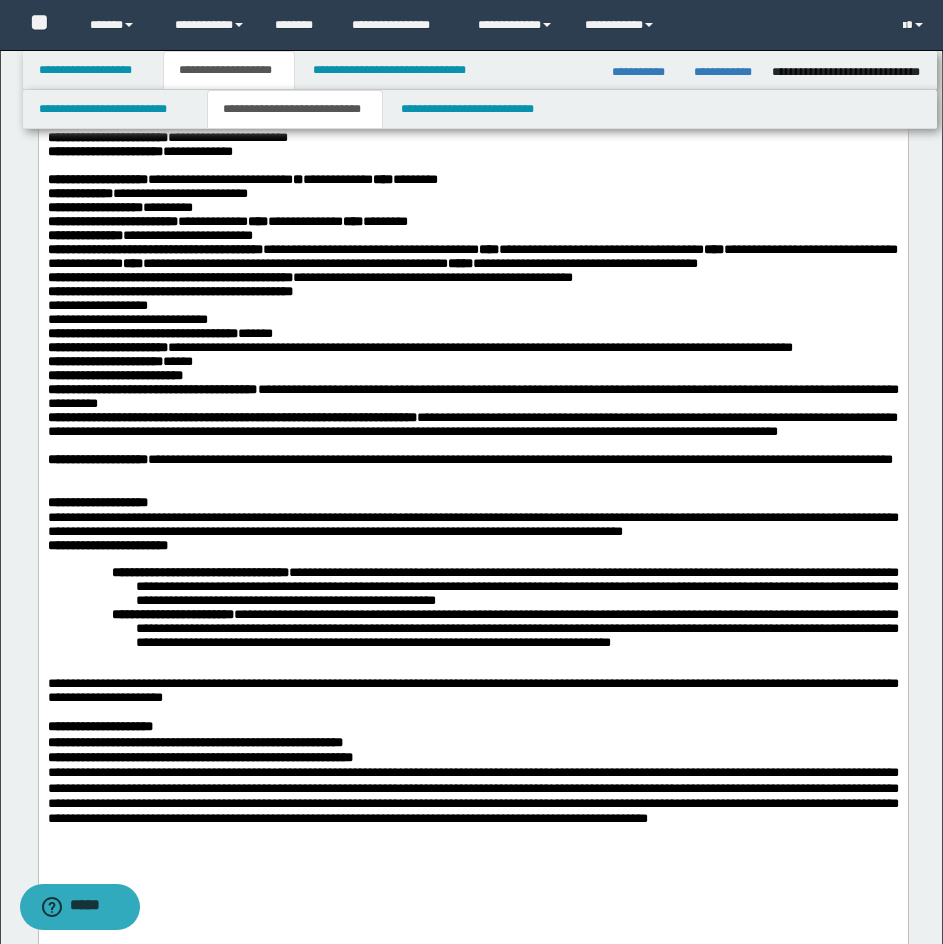 click on "**********" at bounding box center (472, 501) 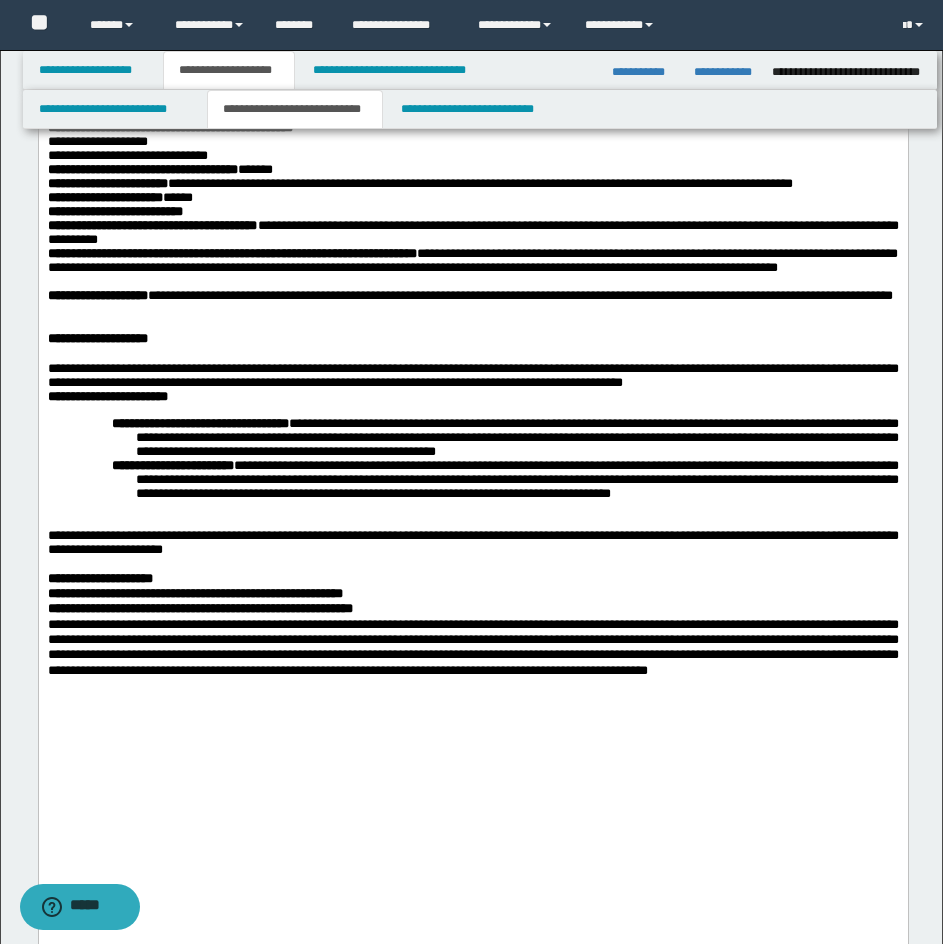 scroll, scrollTop: 400, scrollLeft: 0, axis: vertical 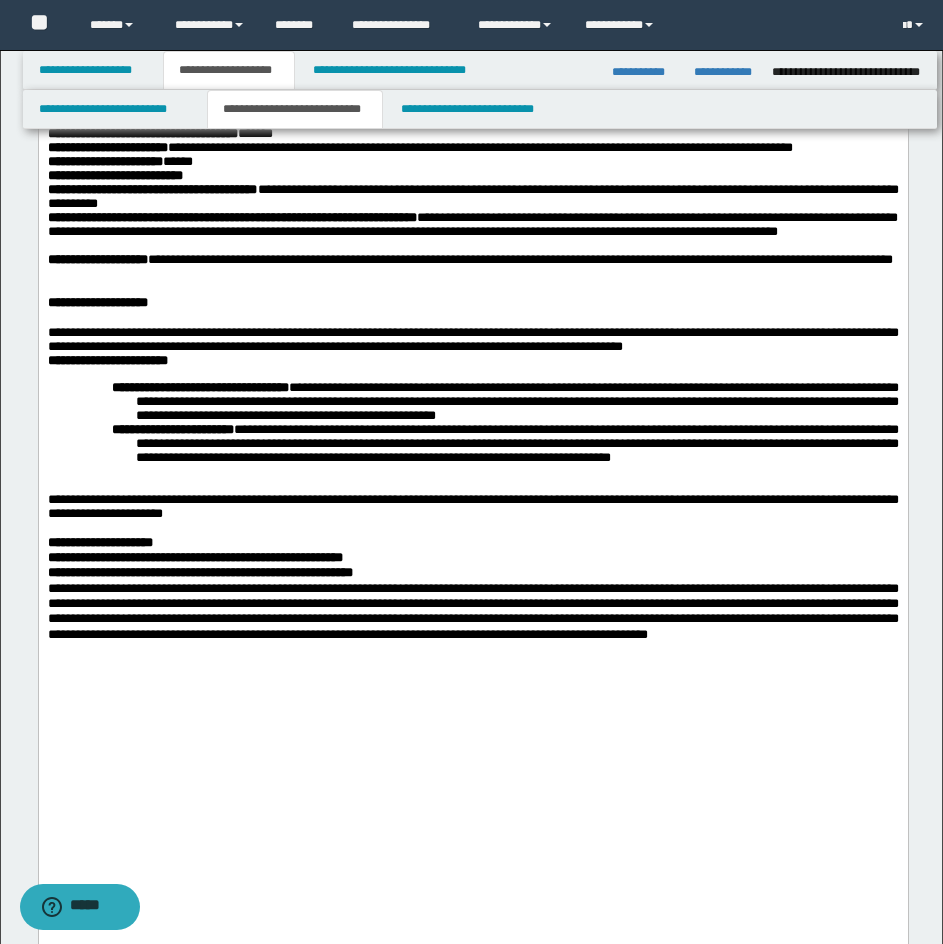 click on "**********" at bounding box center (472, 423) 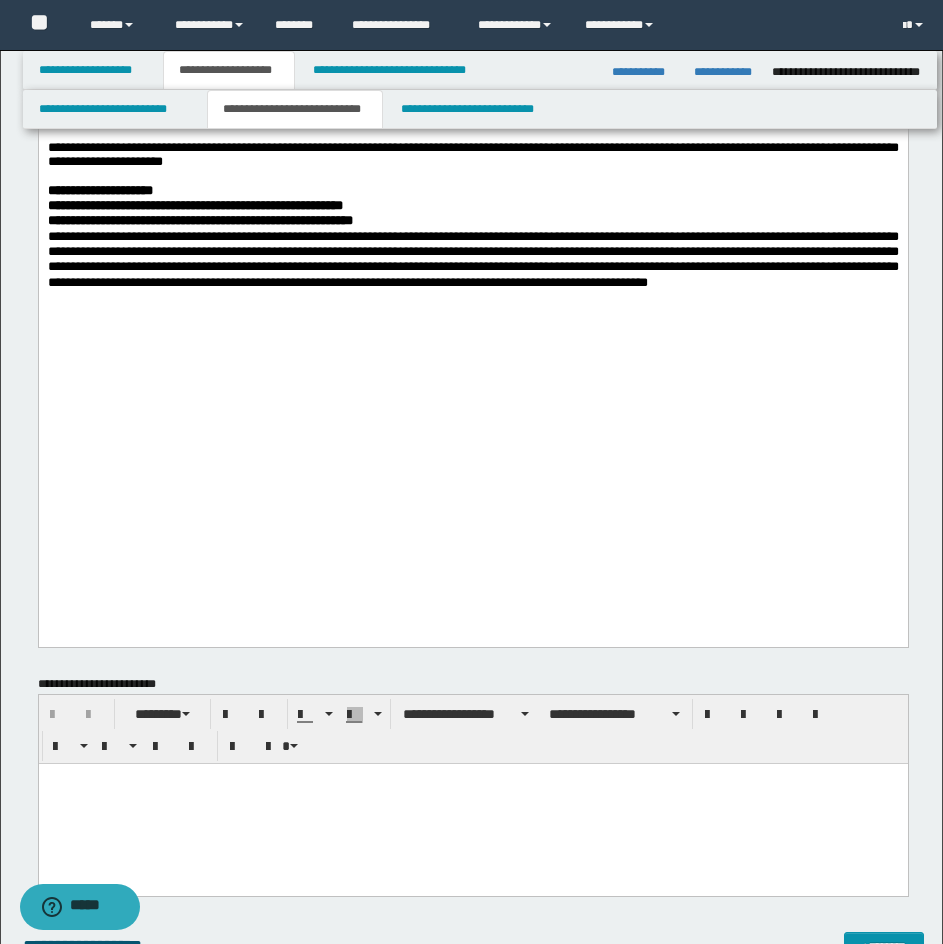 scroll, scrollTop: 800, scrollLeft: 0, axis: vertical 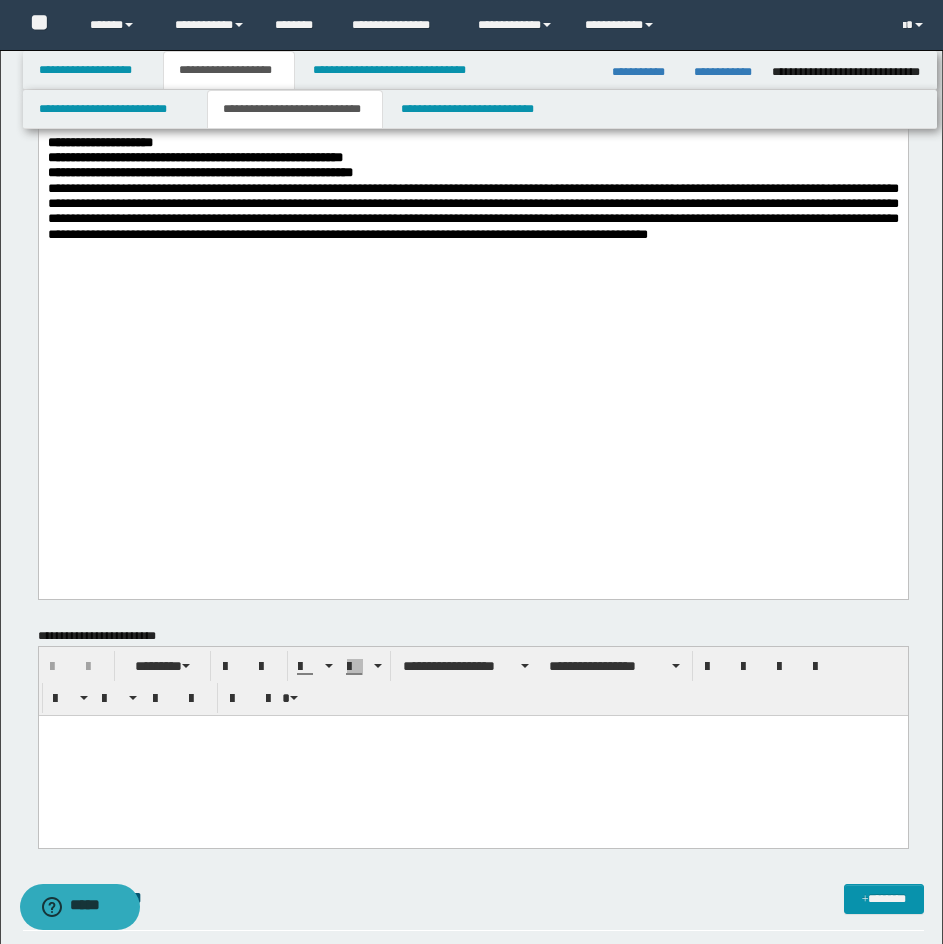 click on "**********" at bounding box center [472, 142] 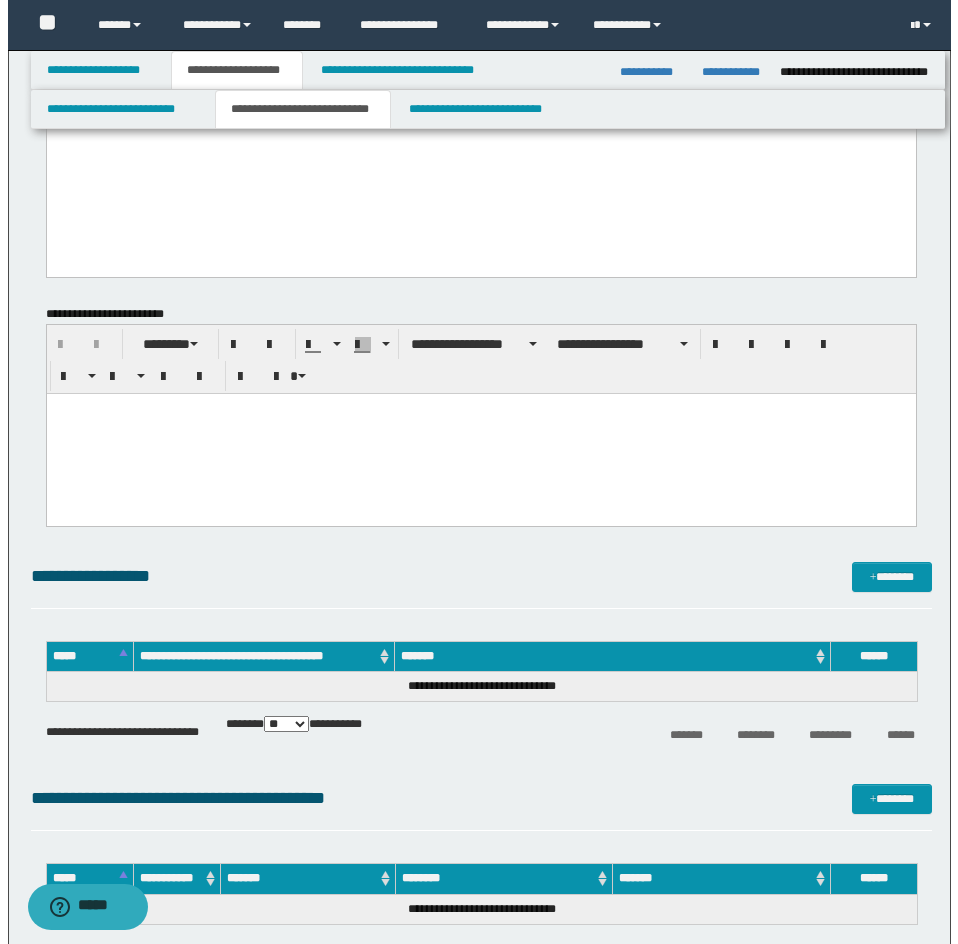 scroll, scrollTop: 1200, scrollLeft: 0, axis: vertical 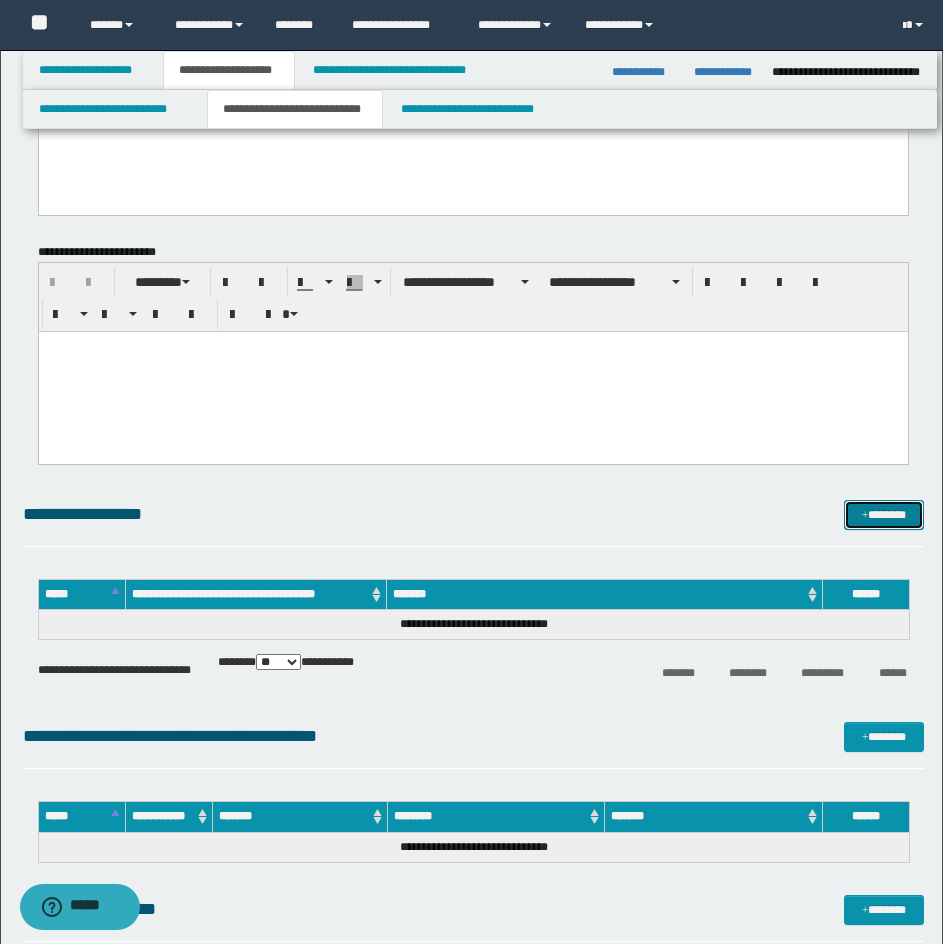 click on "*******" at bounding box center [884, 515] 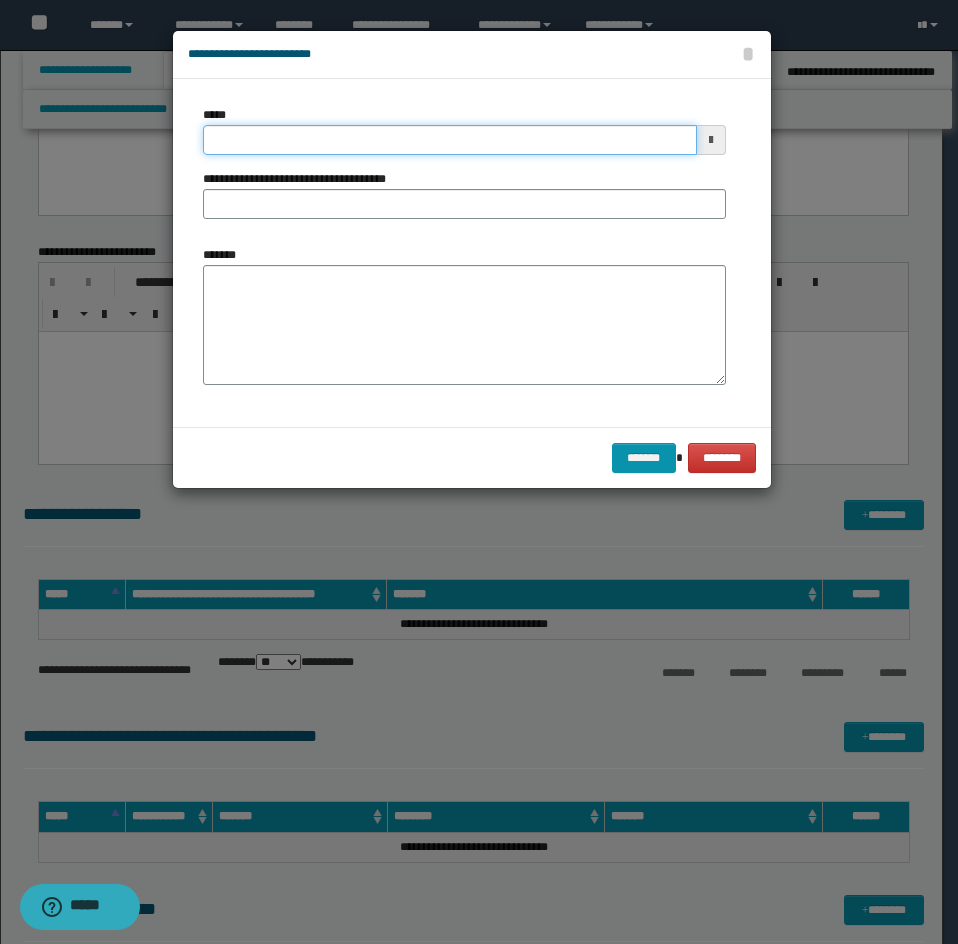click on "*****" at bounding box center (450, 140) 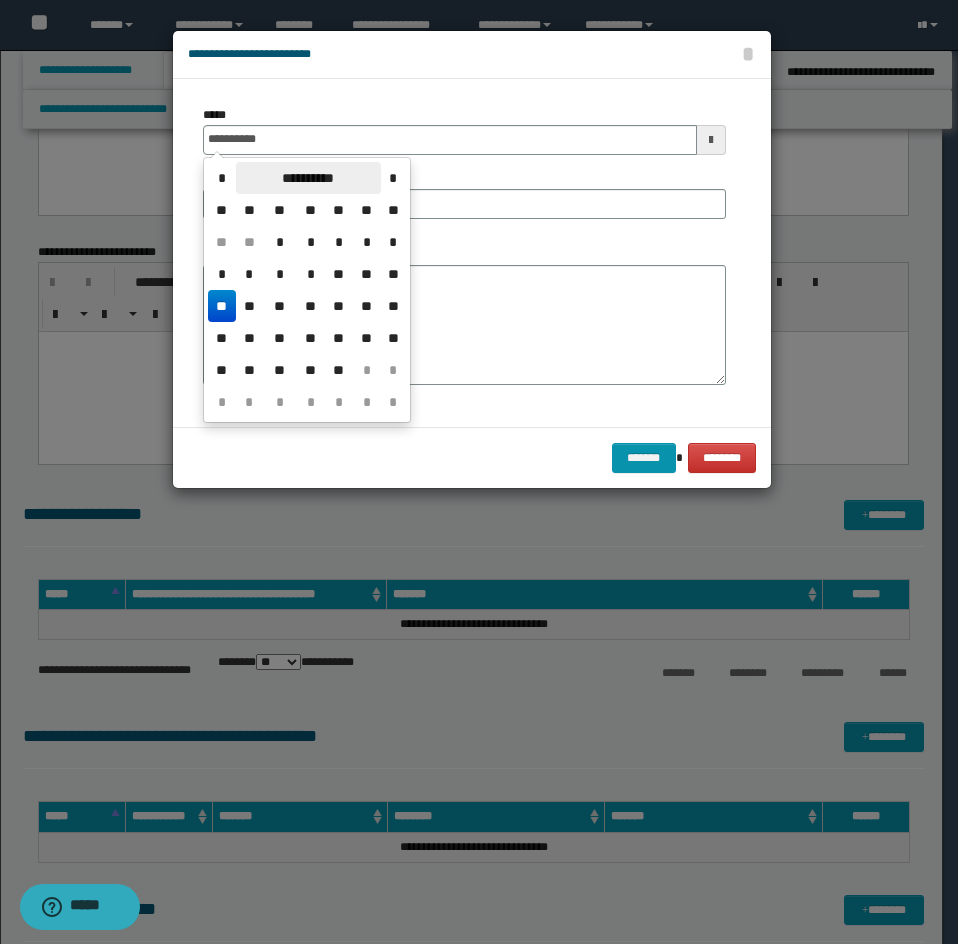 type on "**********" 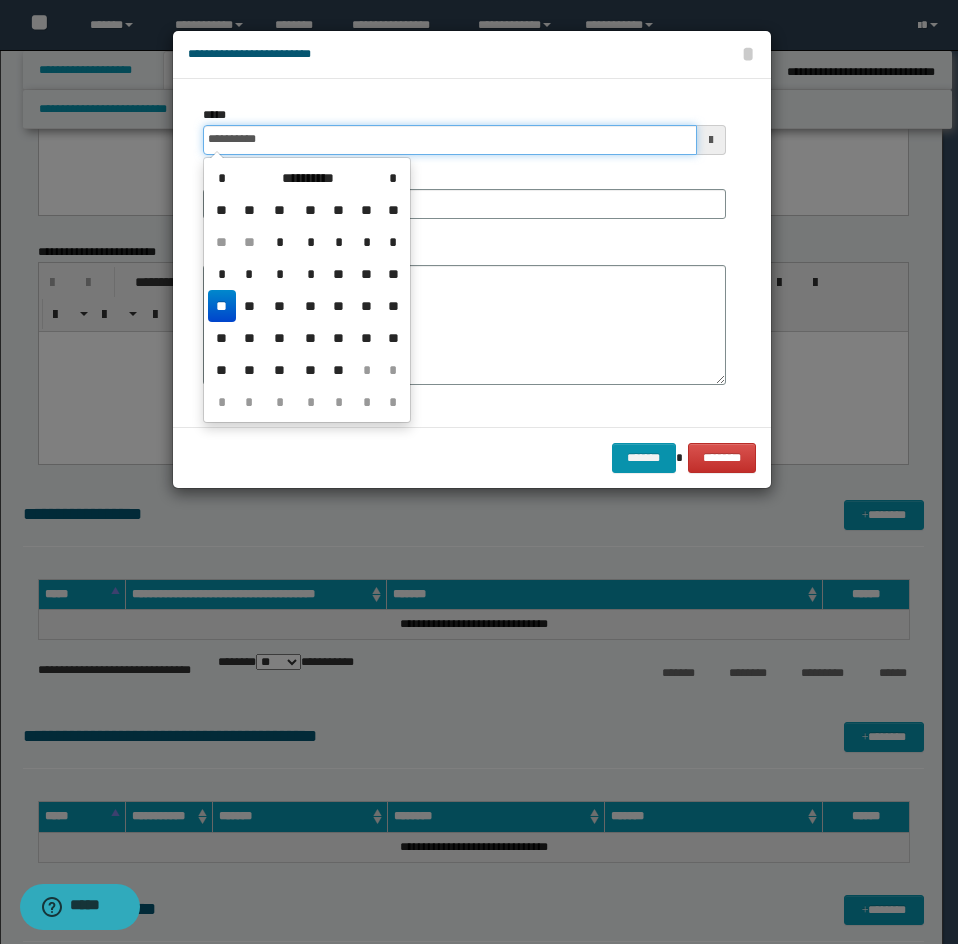 click on "**********" at bounding box center (450, 140) 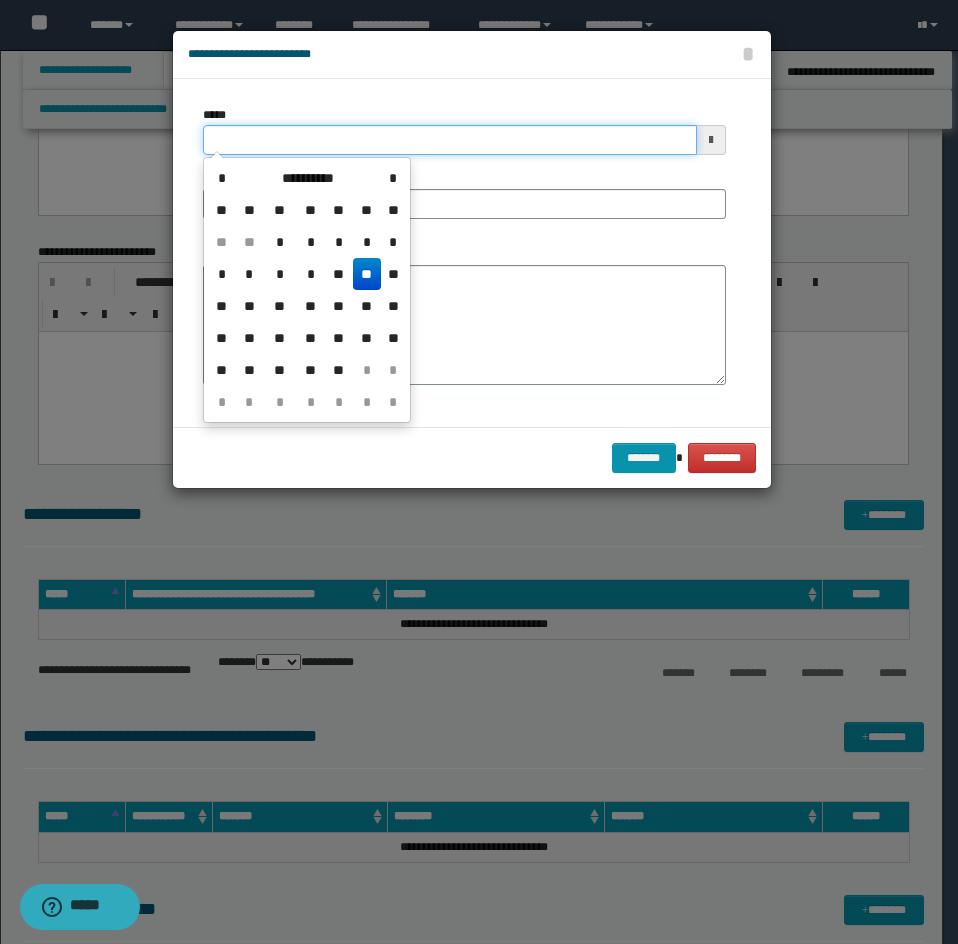 click on "*****" at bounding box center [450, 140] 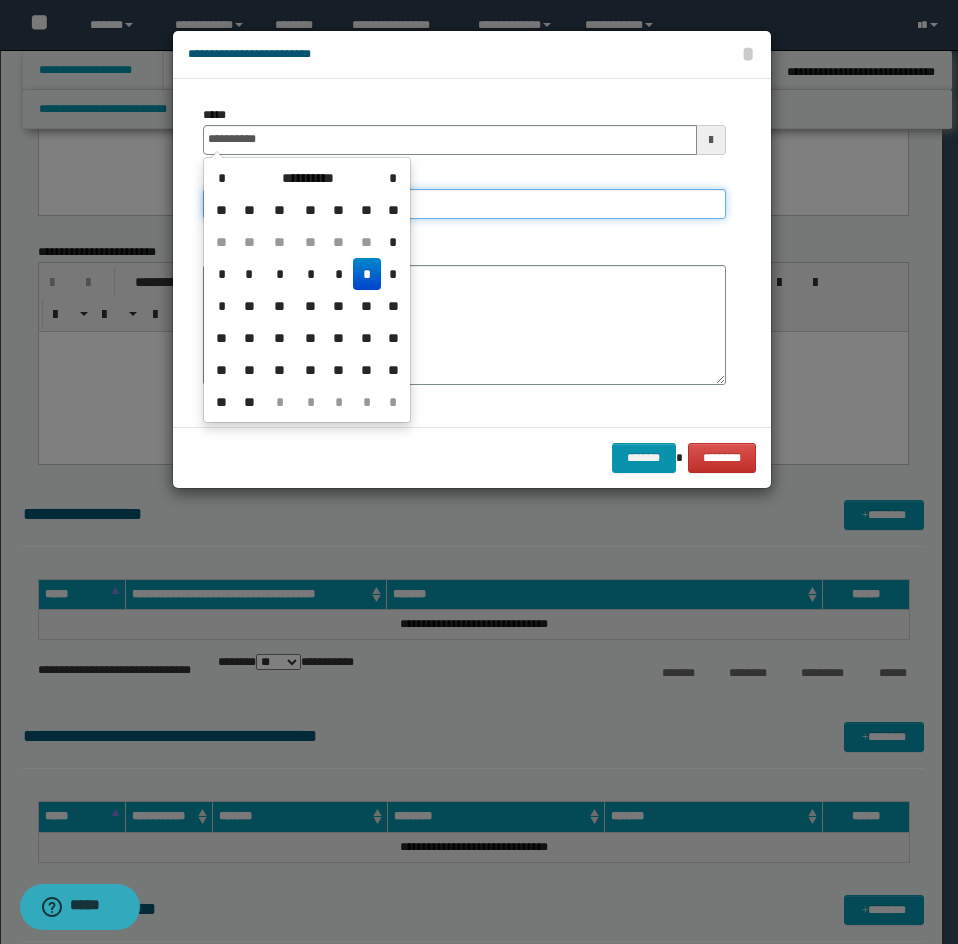 type on "**********" 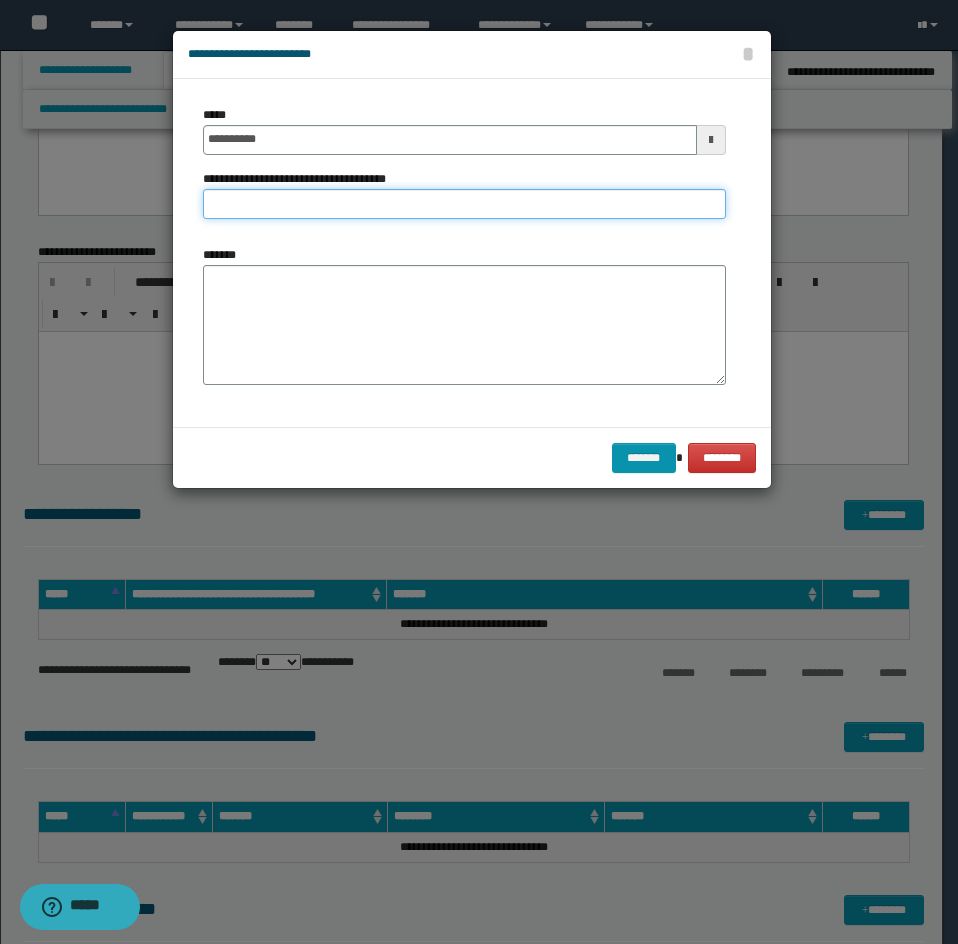 drag, startPoint x: 456, startPoint y: 188, endPoint x: 458, endPoint y: 208, distance: 20.09975 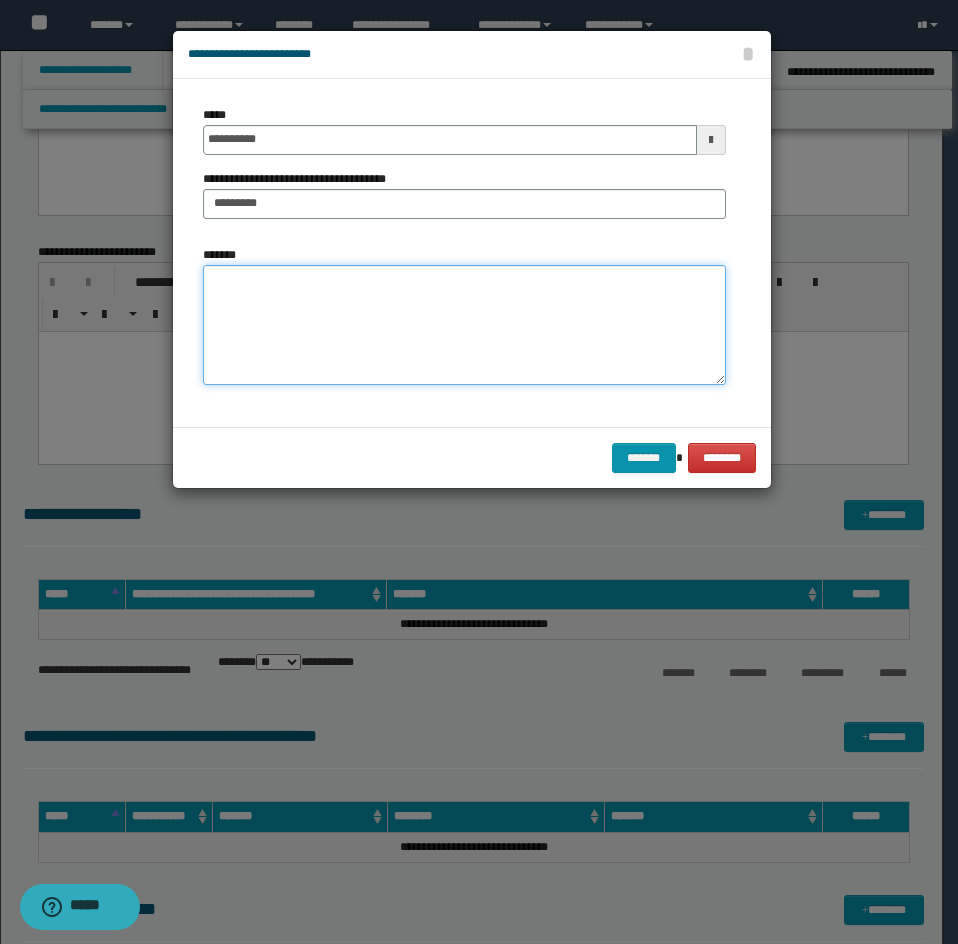 drag, startPoint x: 256, startPoint y: 316, endPoint x: 91, endPoint y: 348, distance: 168.07439 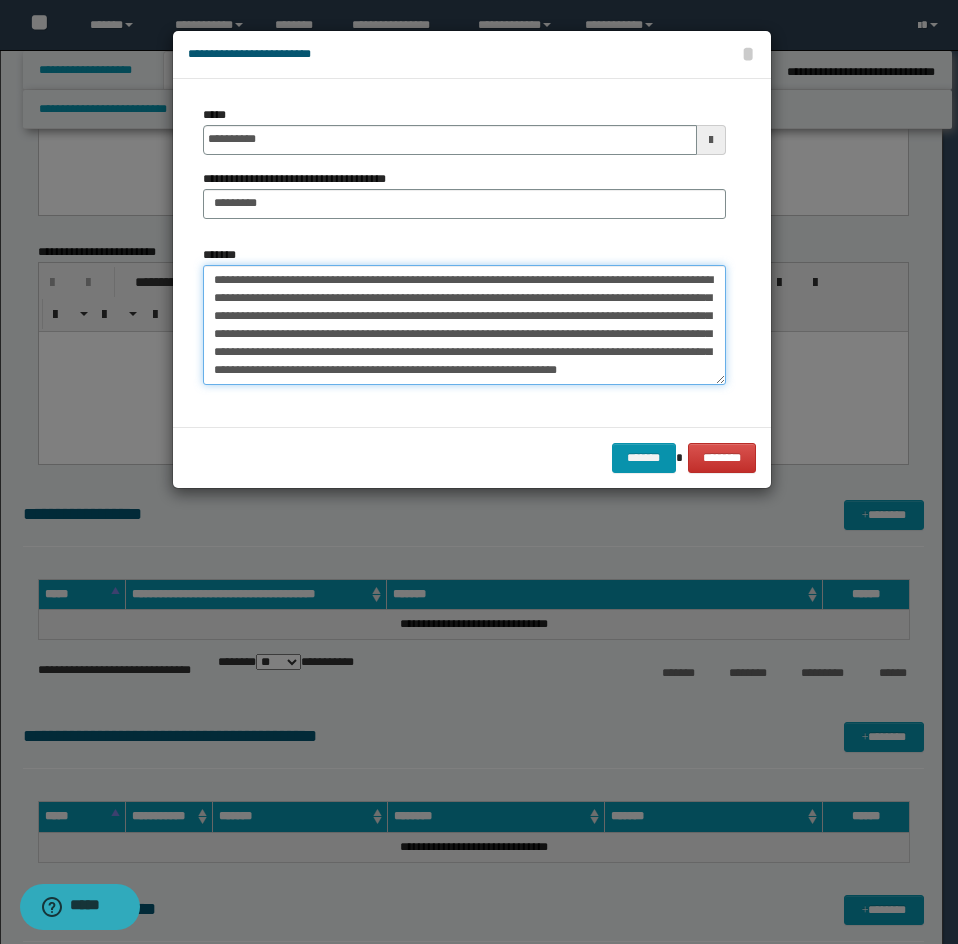 scroll, scrollTop: 30, scrollLeft: 0, axis: vertical 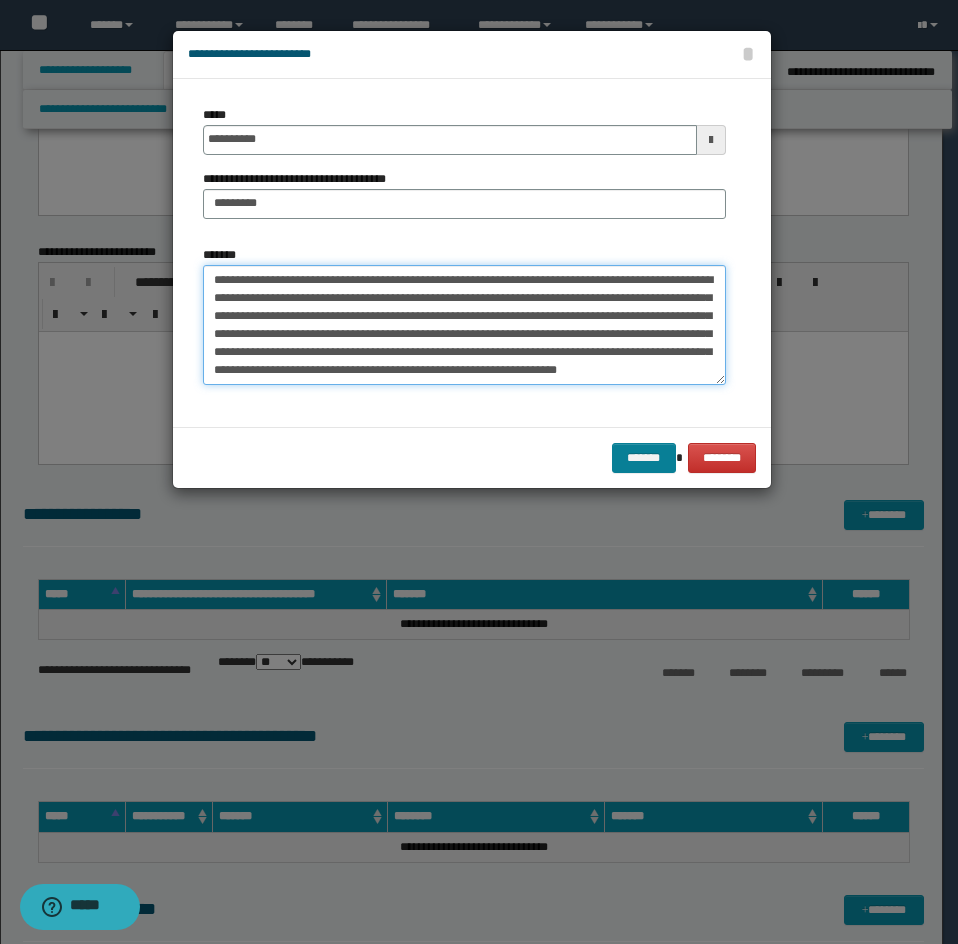 type on "**********" 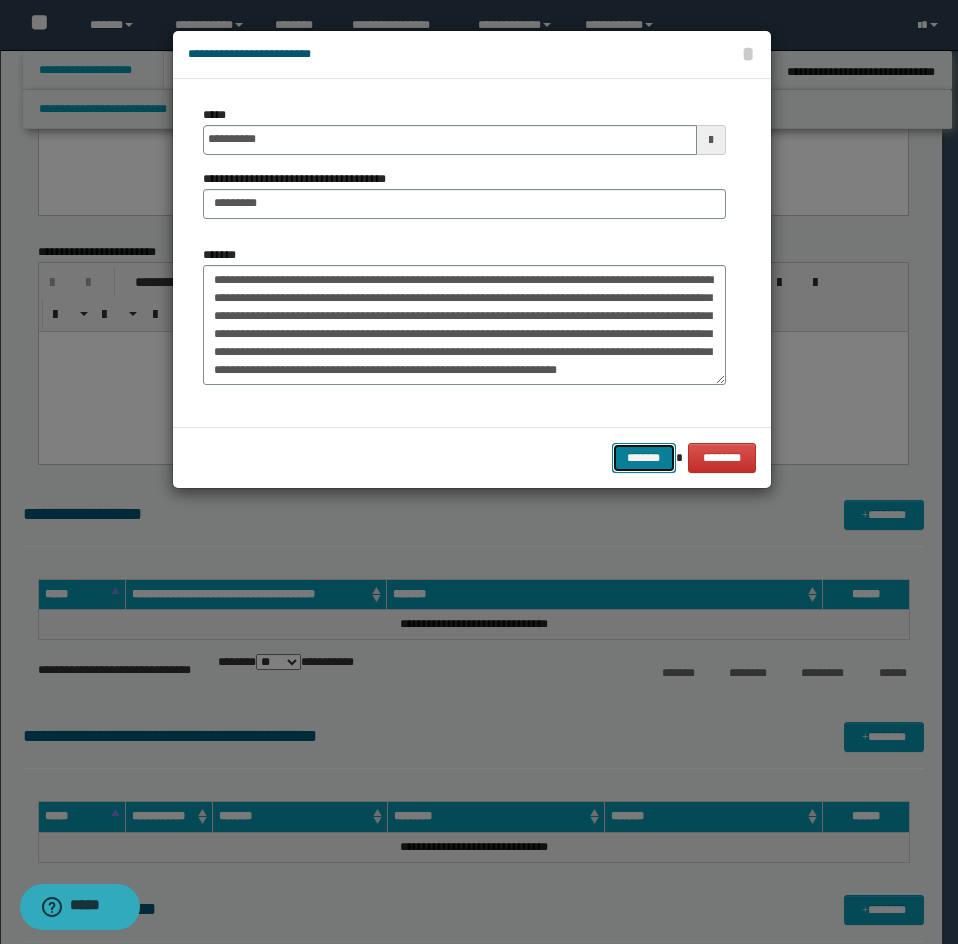 click on "*******" at bounding box center [644, 458] 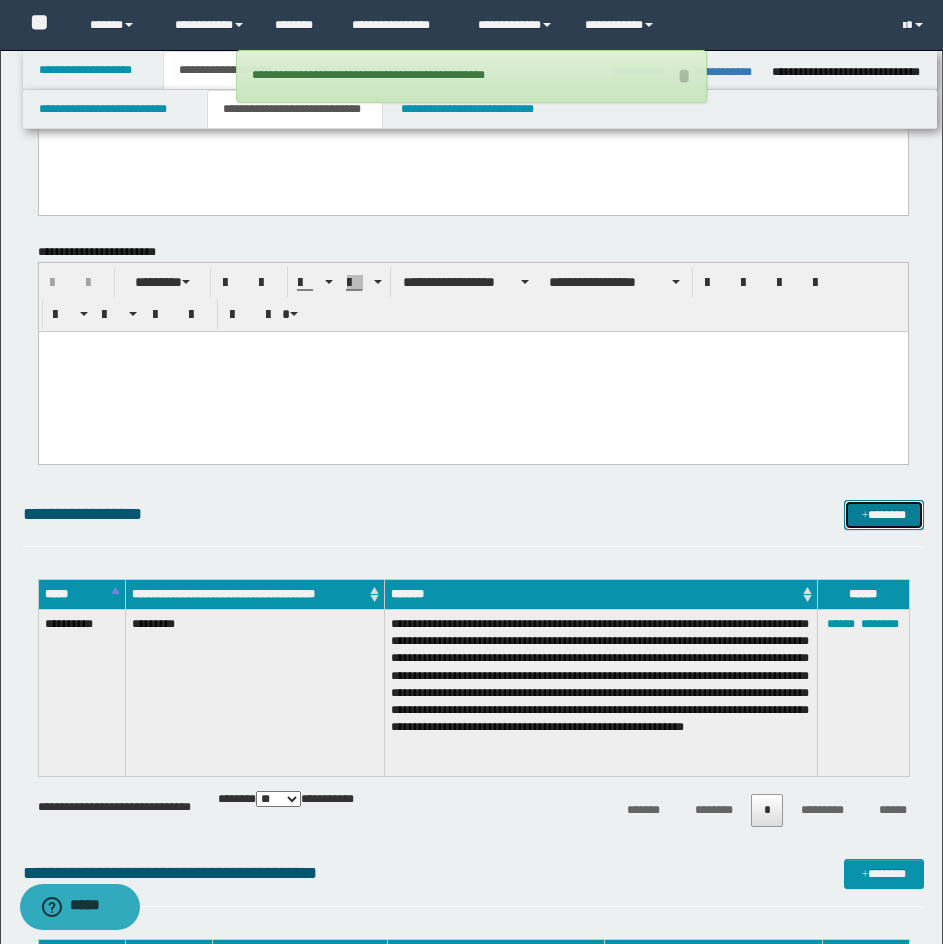 click on "*******" at bounding box center (884, 515) 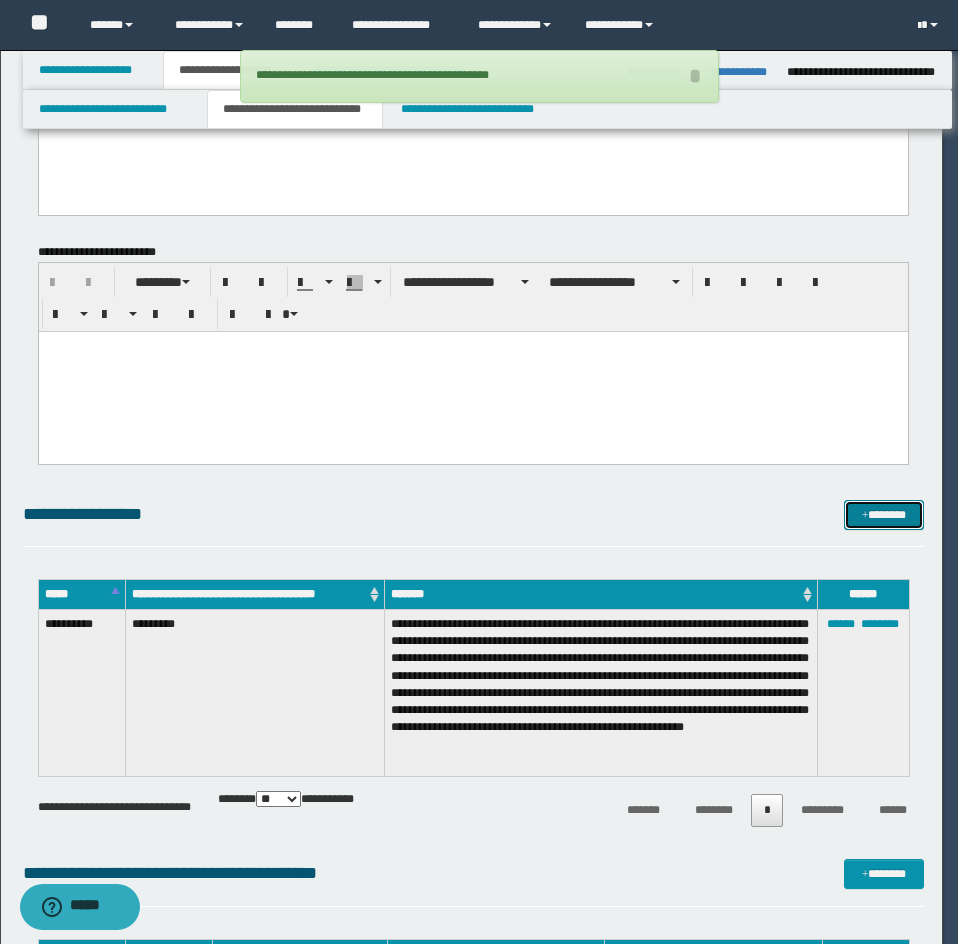 scroll, scrollTop: 0, scrollLeft: 0, axis: both 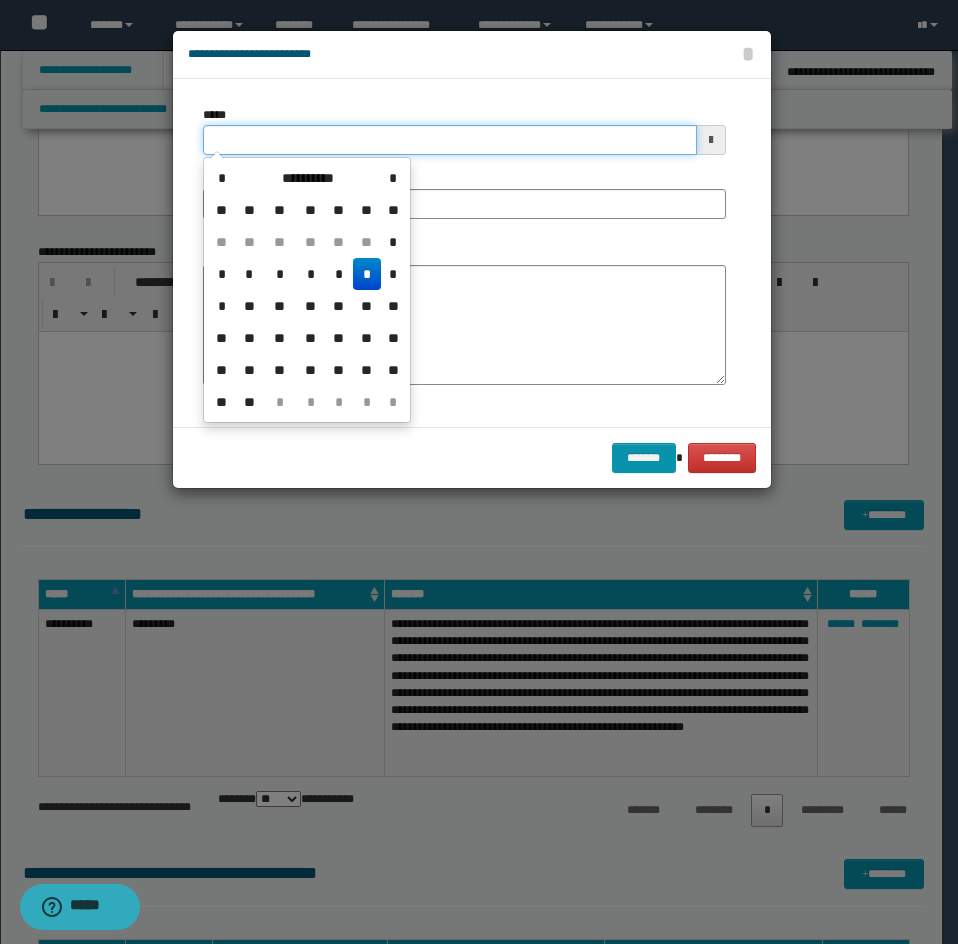 click on "*****" at bounding box center (450, 140) 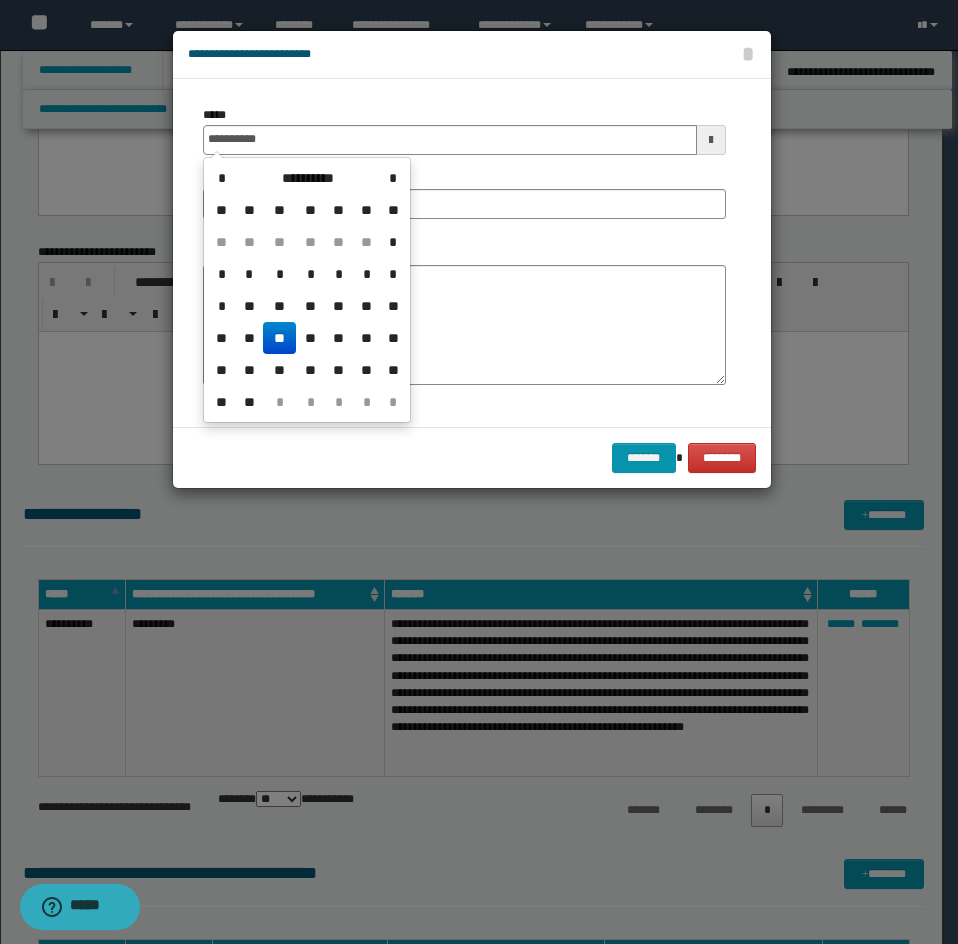 type on "**********" 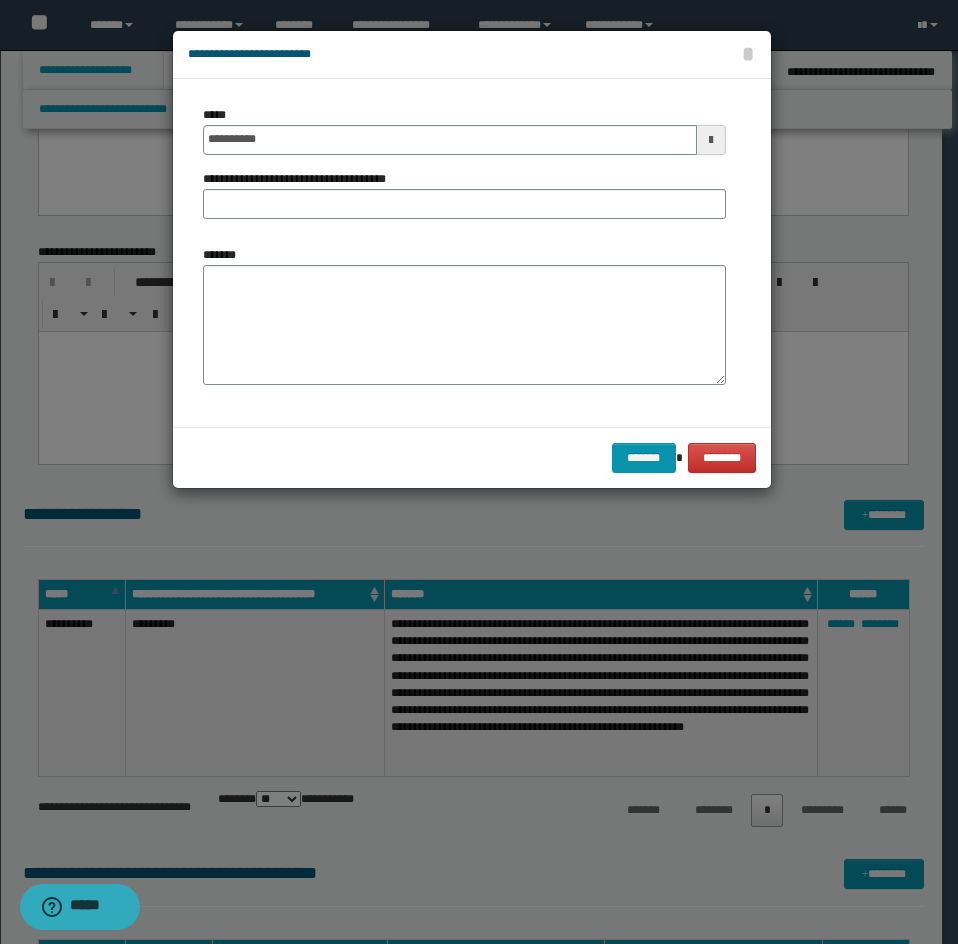 click on "**********" at bounding box center (464, 170) 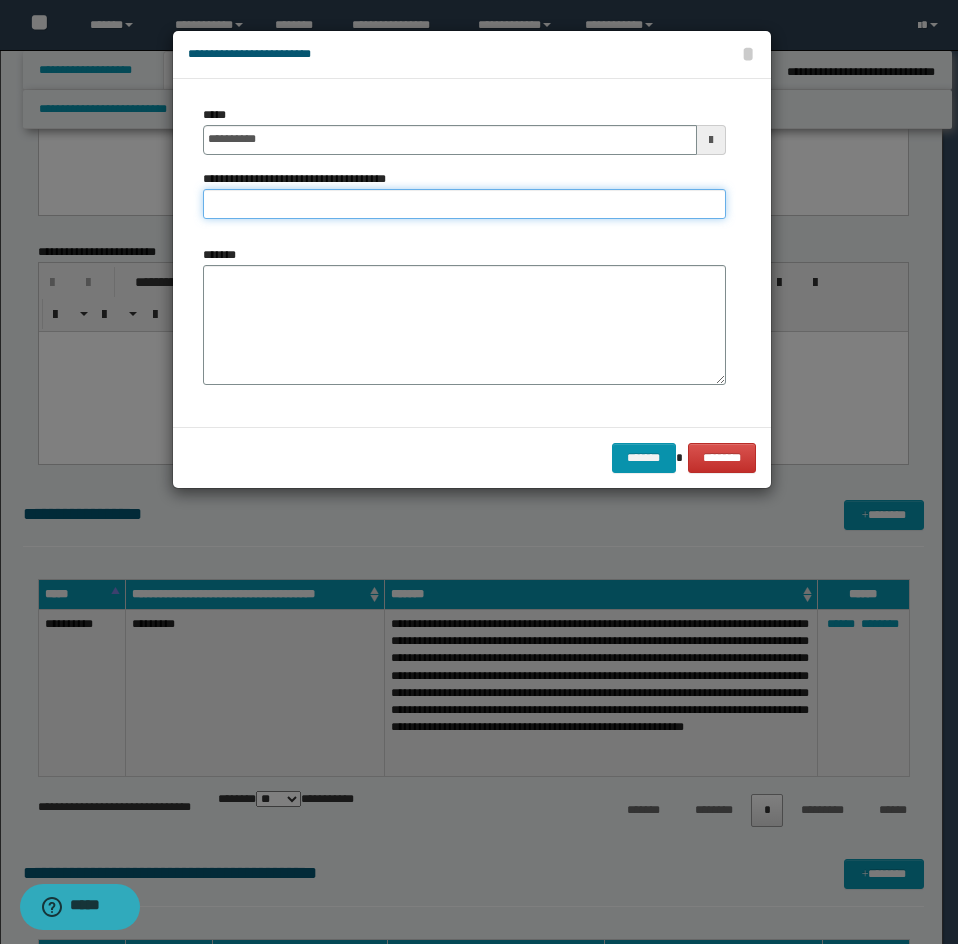 click on "**********" at bounding box center (464, 204) 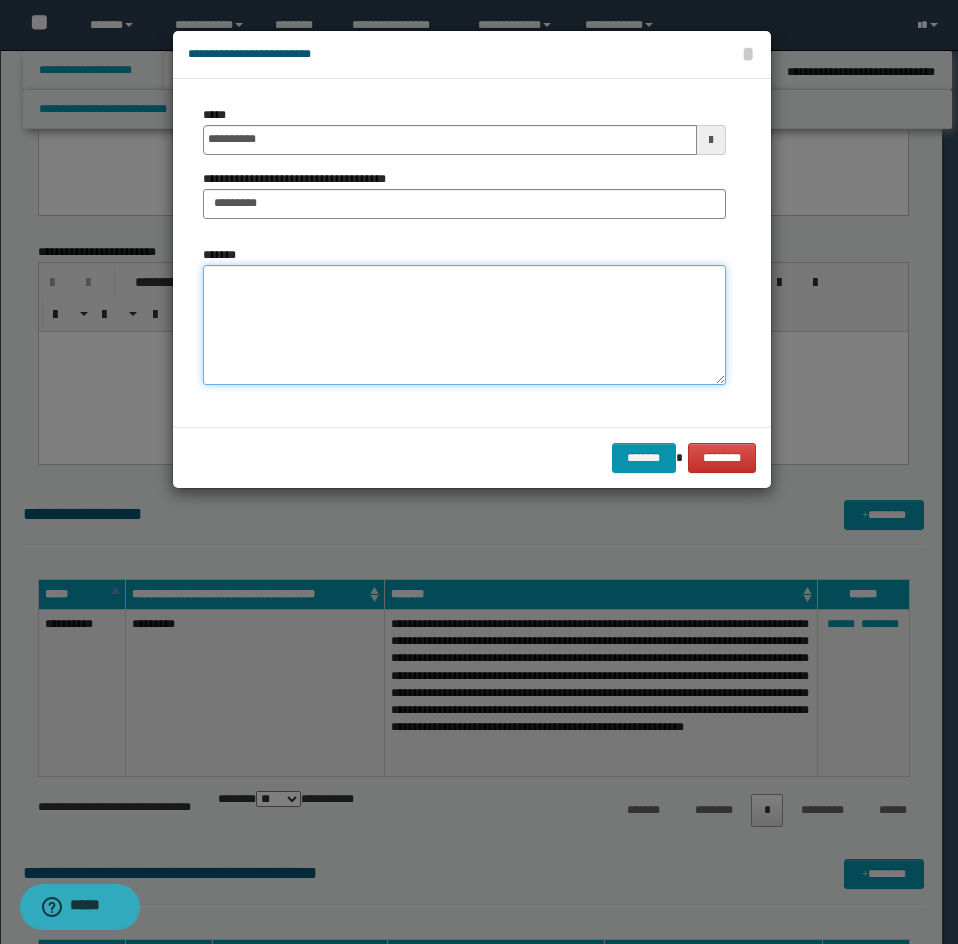 click on "*******" at bounding box center [464, 325] 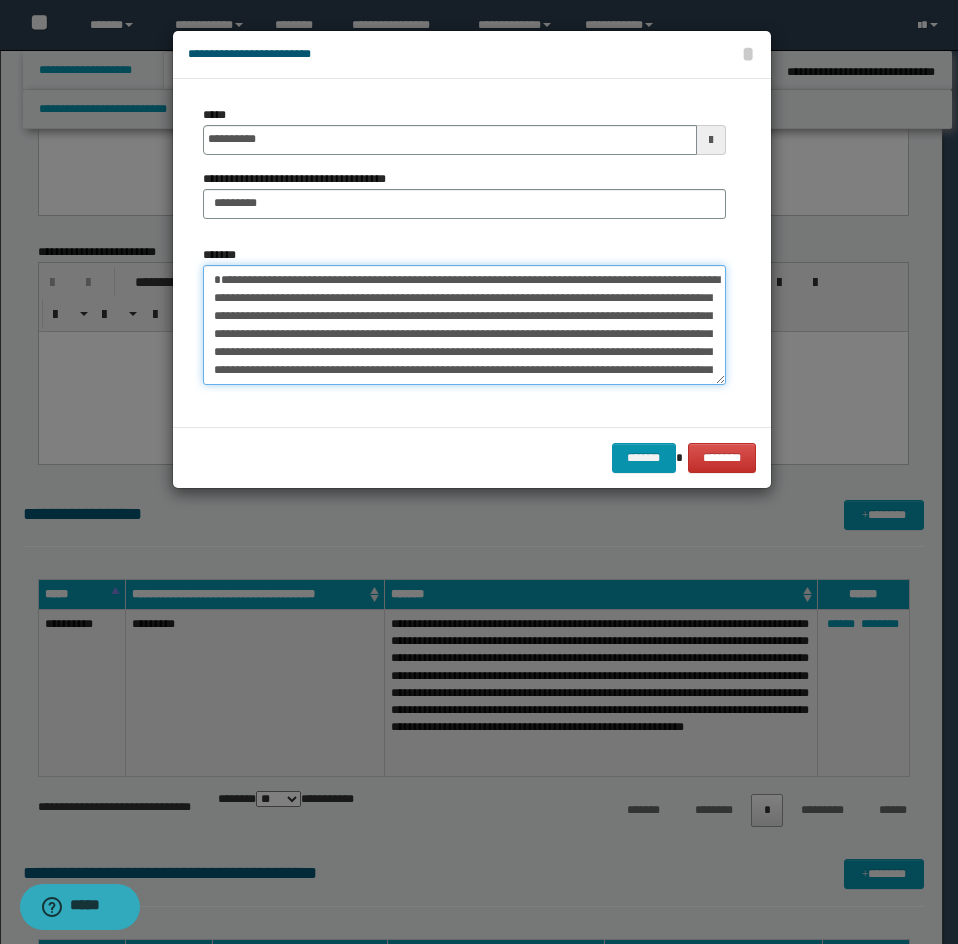 scroll, scrollTop: 174, scrollLeft: 0, axis: vertical 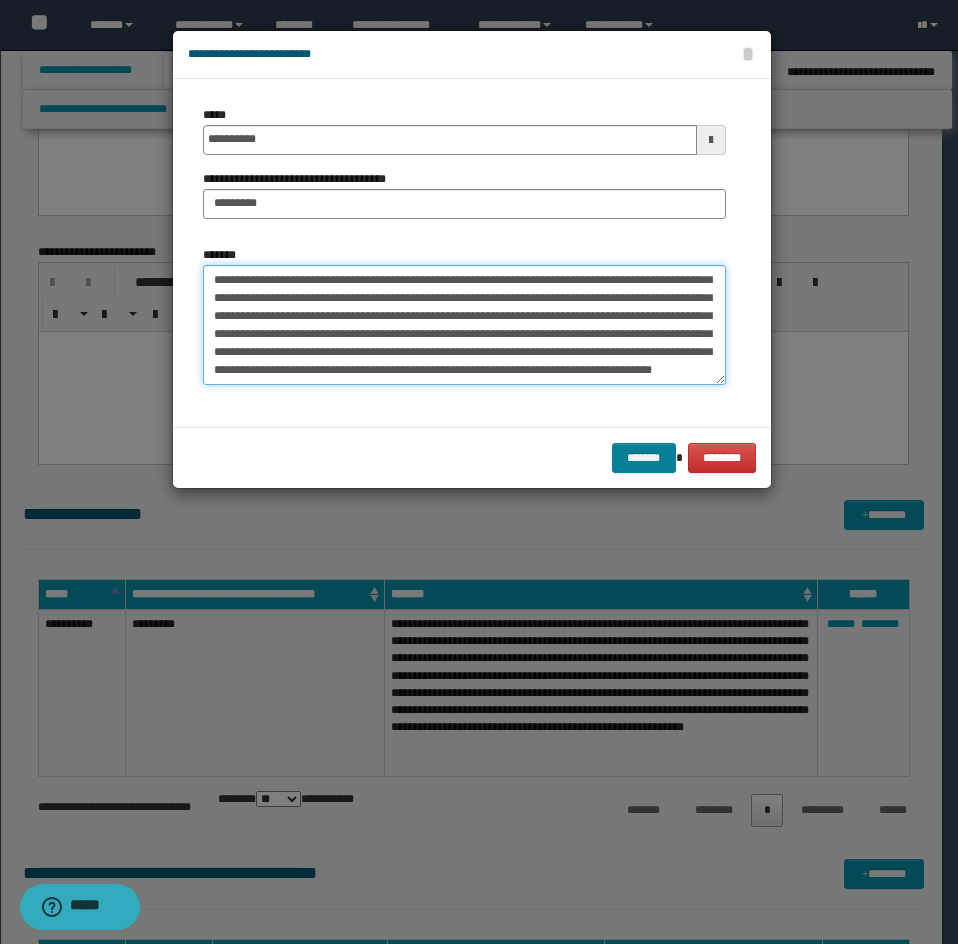 type on "**********" 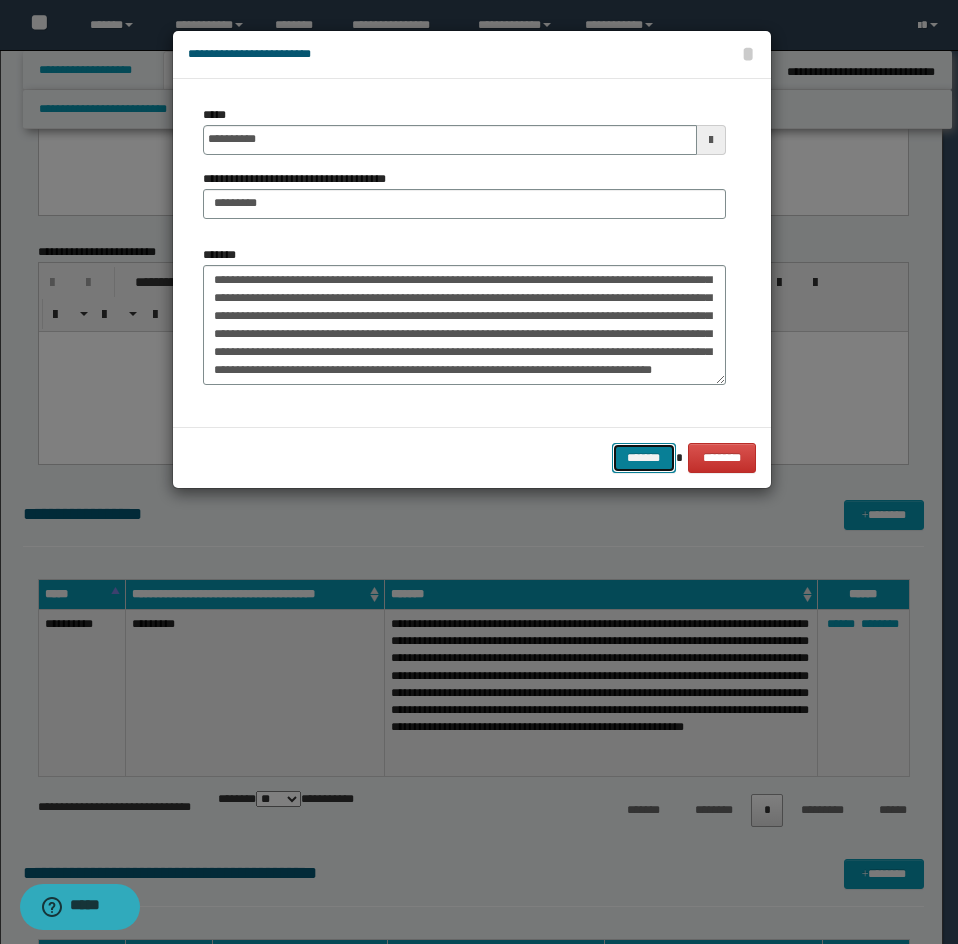 click on "*******" at bounding box center (644, 458) 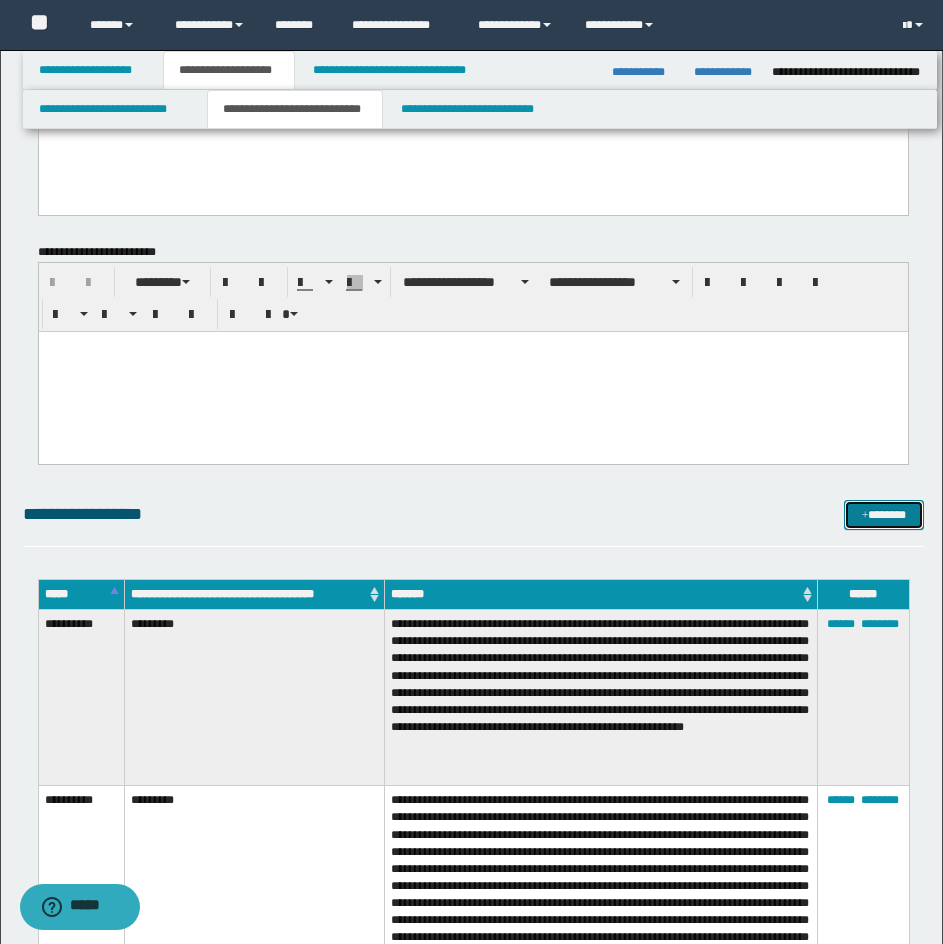 click on "*******" at bounding box center (884, 515) 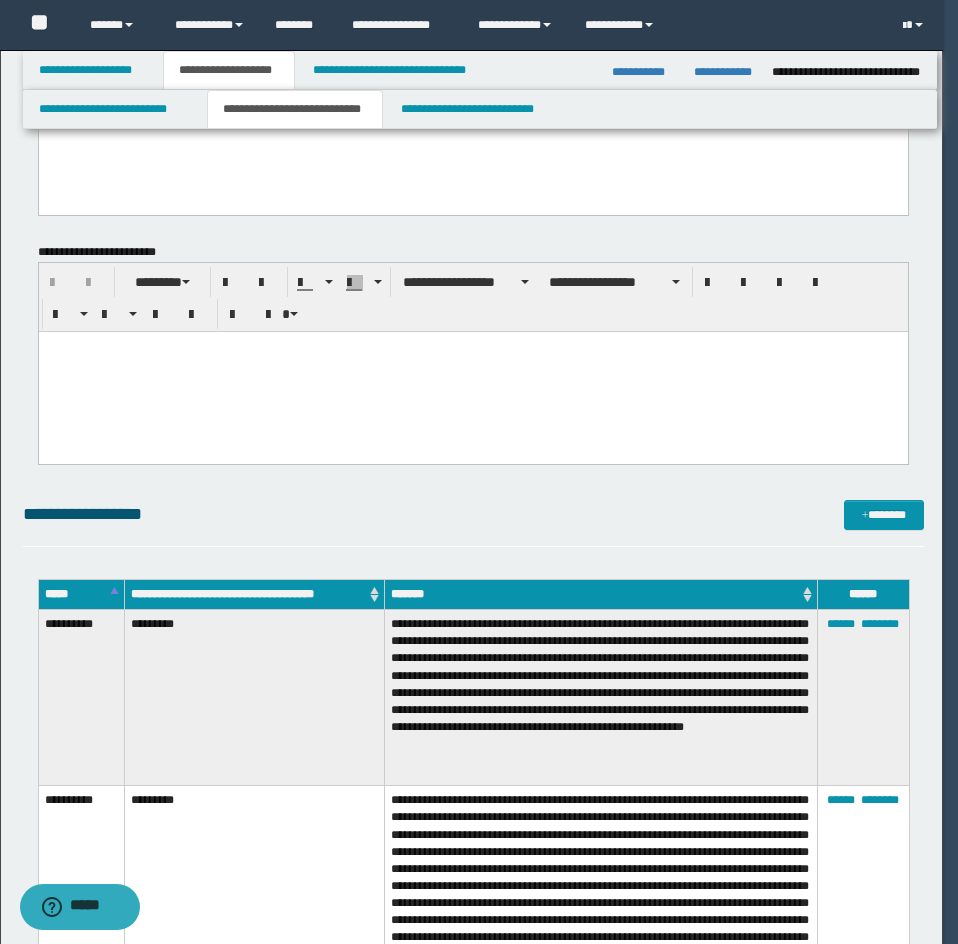 scroll, scrollTop: 0, scrollLeft: 0, axis: both 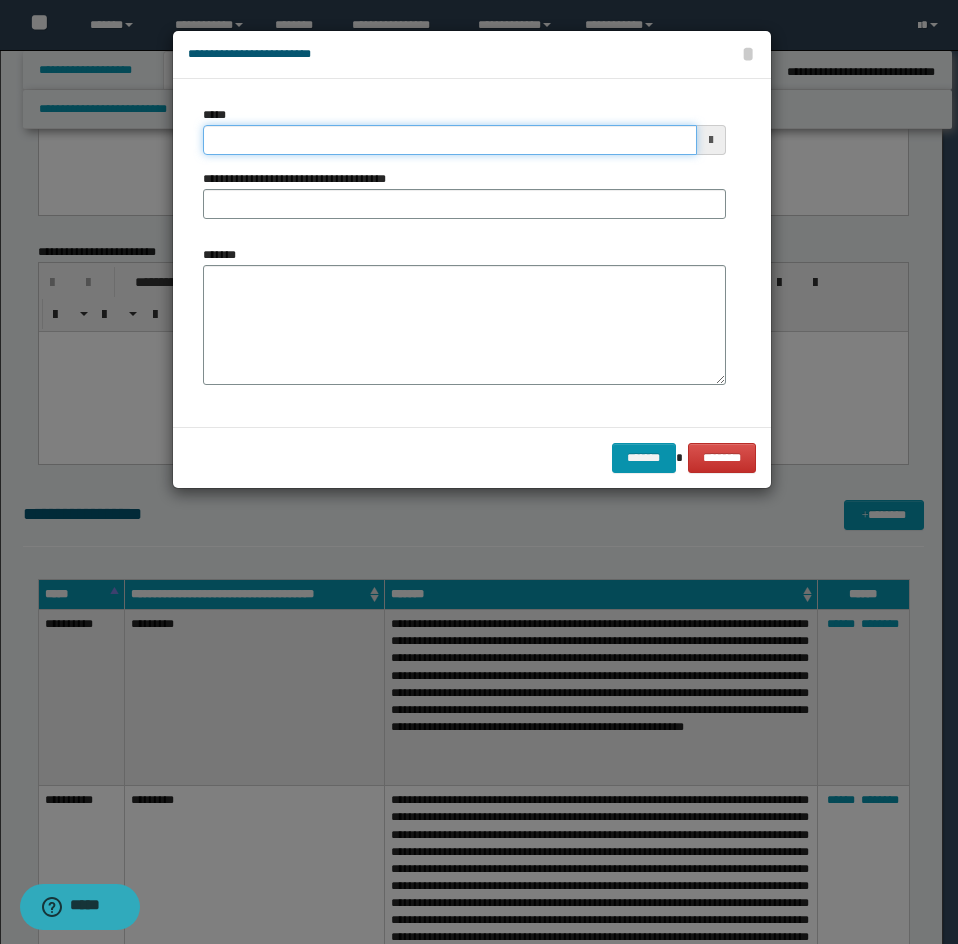 click on "*****" at bounding box center (450, 140) 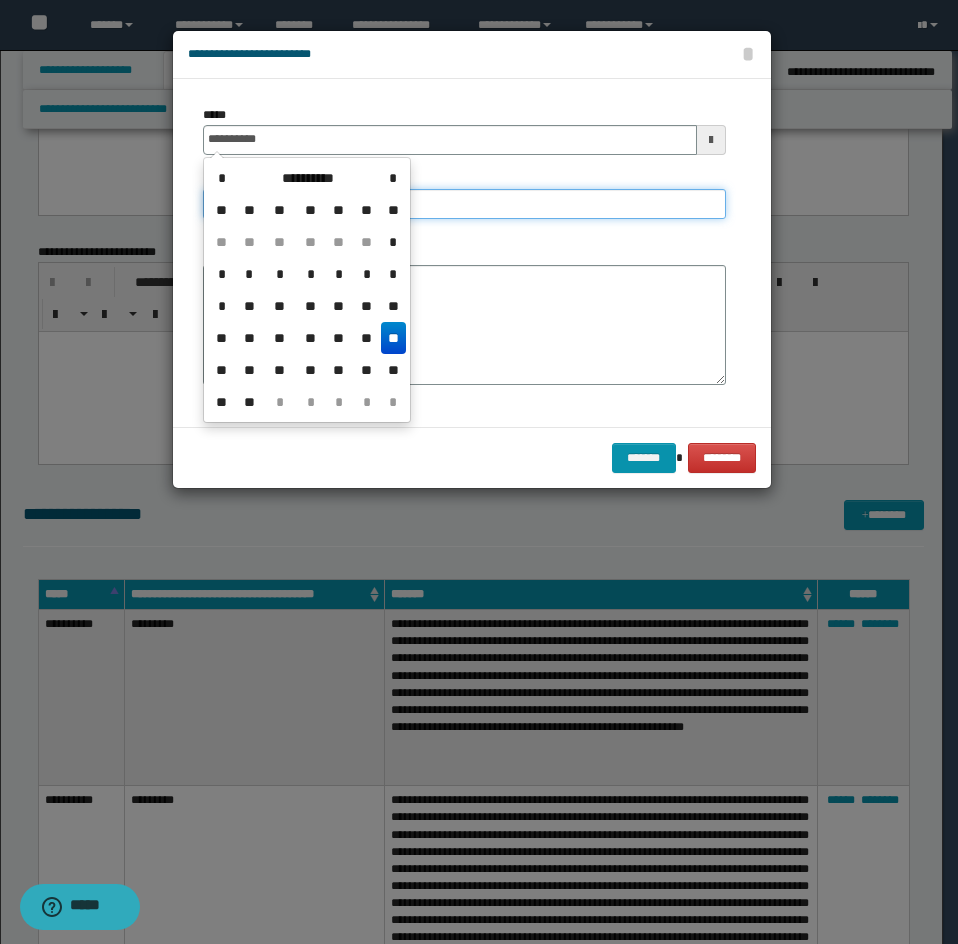 type on "**********" 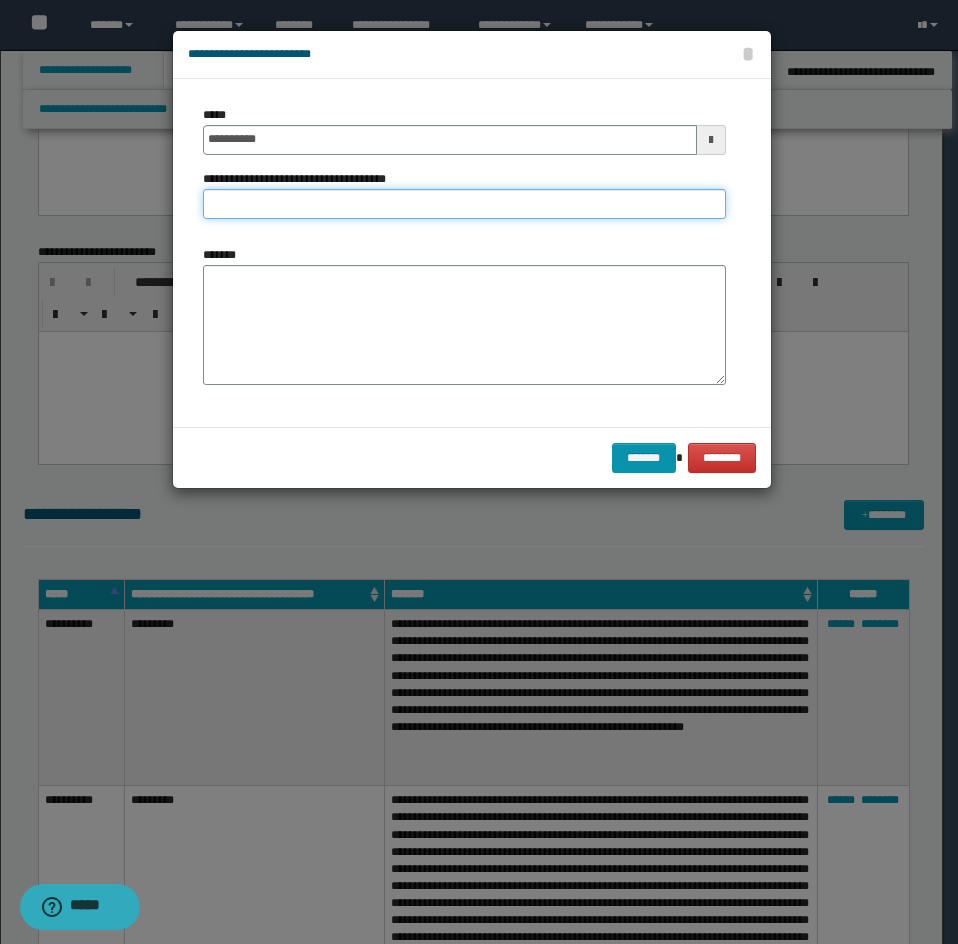 click on "**********" at bounding box center [464, 204] 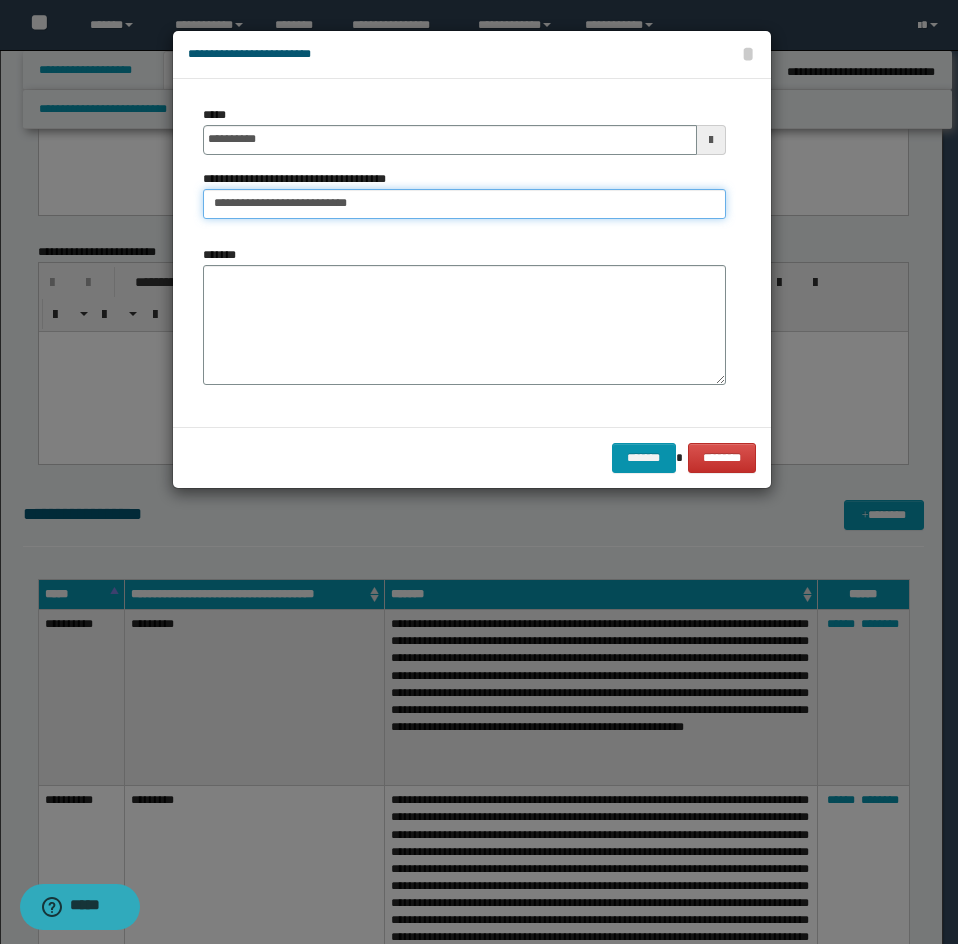 type on "**********" 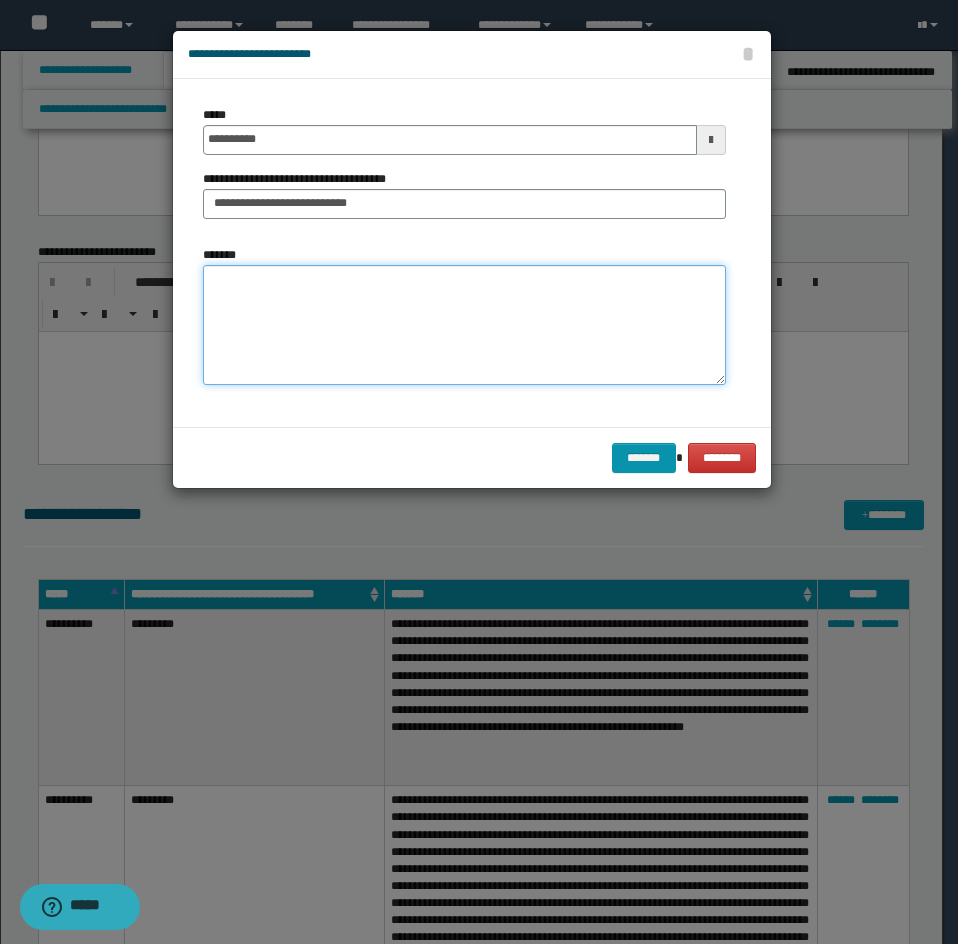 click on "*******" at bounding box center (464, 325) 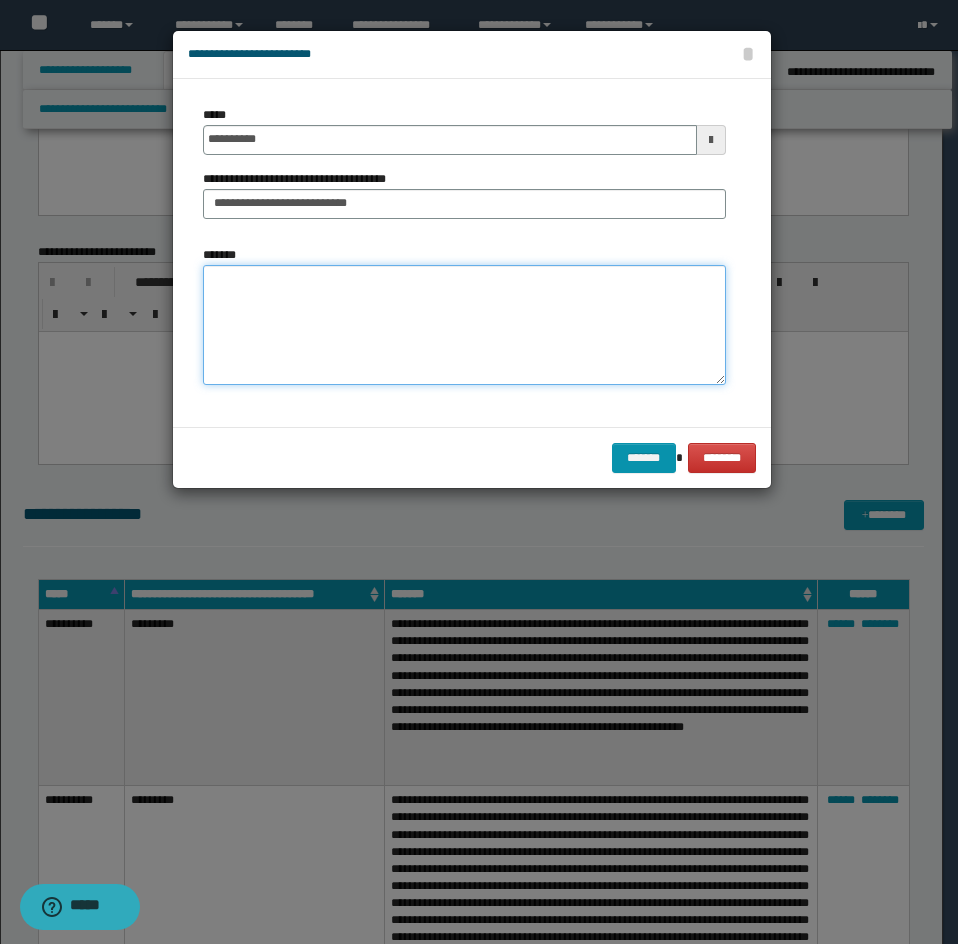 paste on "**********" 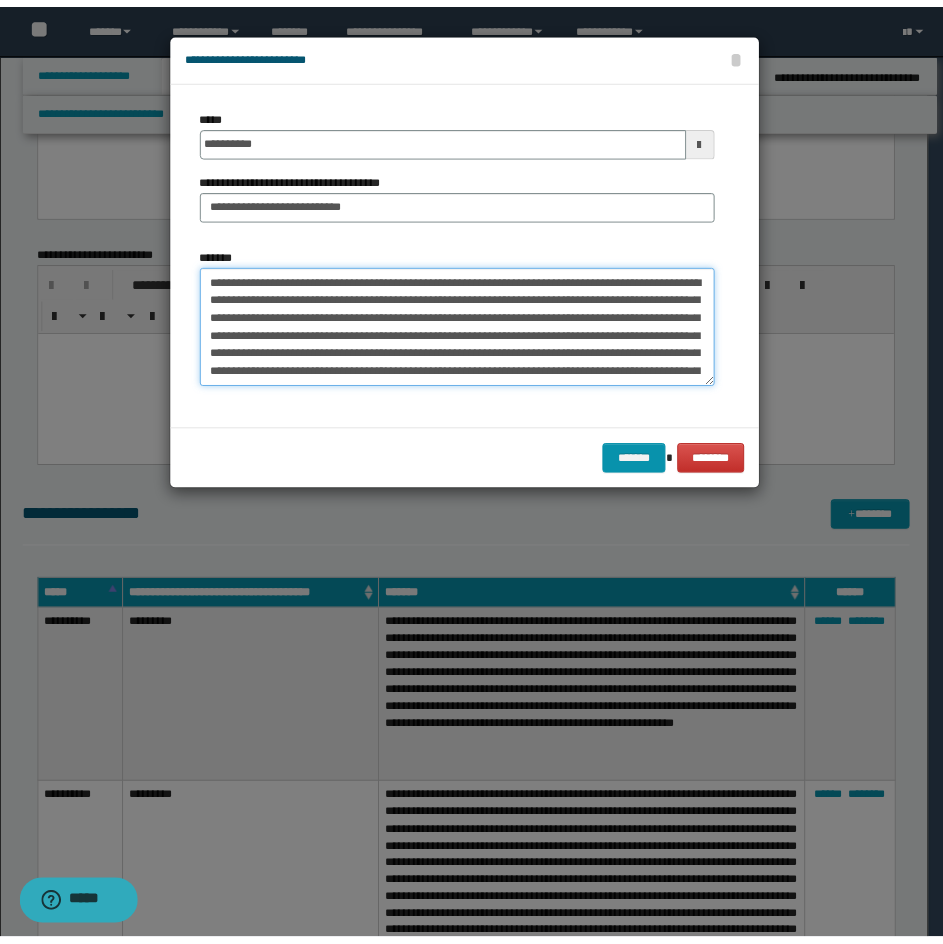scroll, scrollTop: 174, scrollLeft: 0, axis: vertical 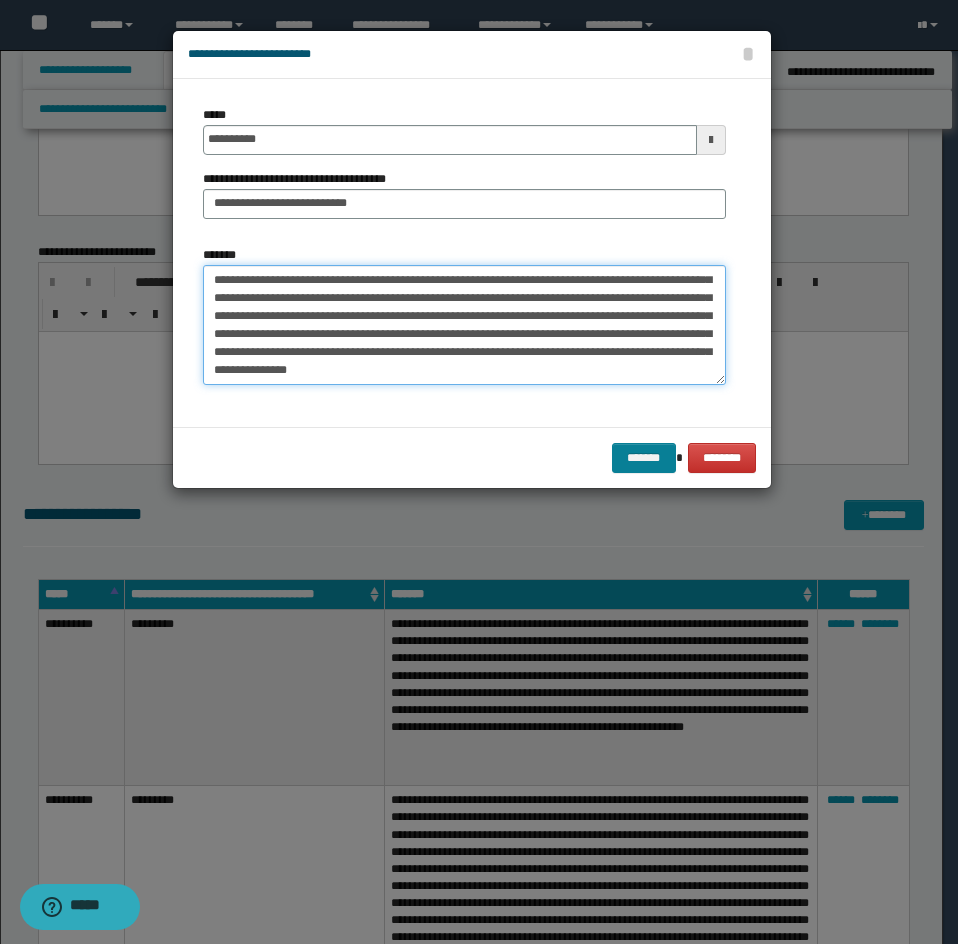type on "**********" 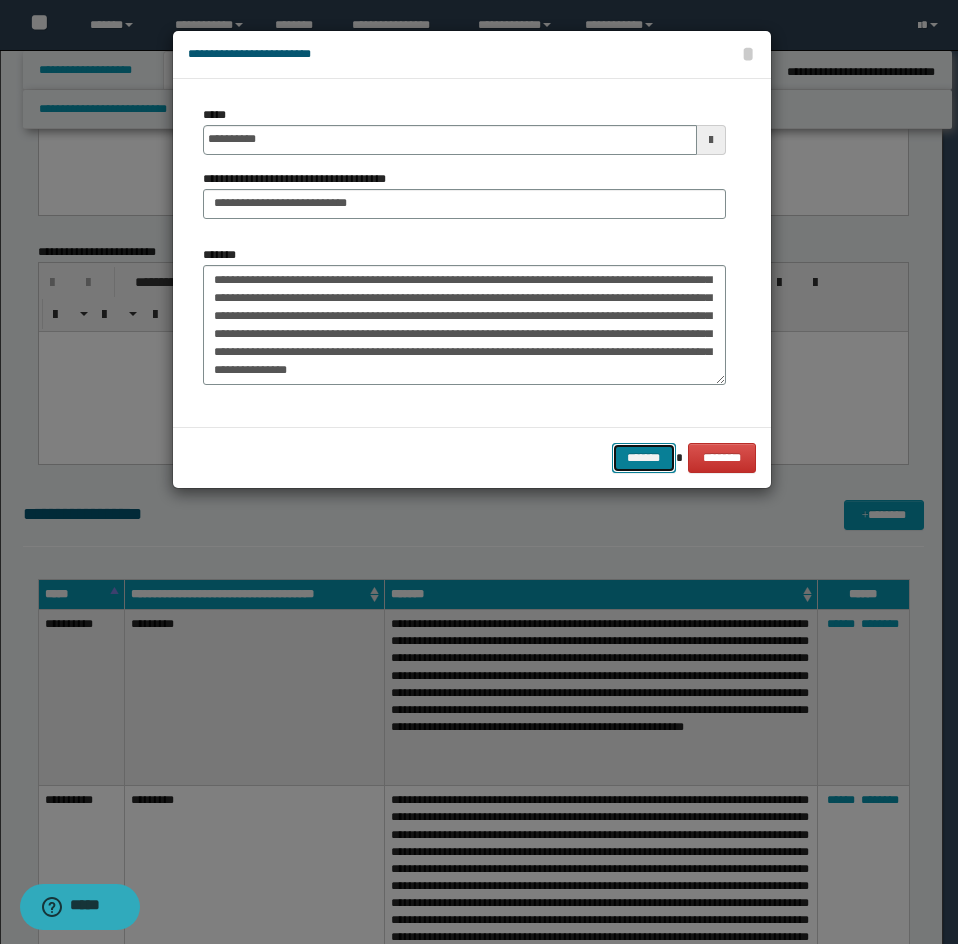 click on "*******" at bounding box center (644, 458) 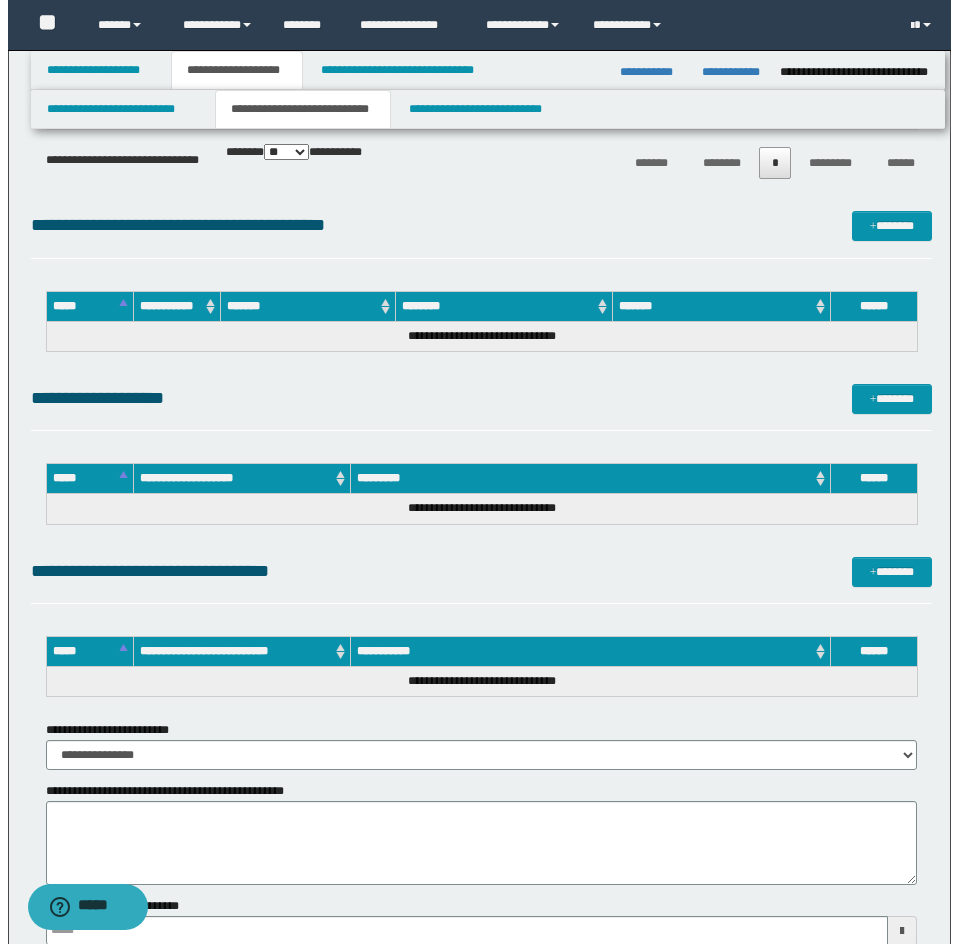 scroll, scrollTop: 2600, scrollLeft: 0, axis: vertical 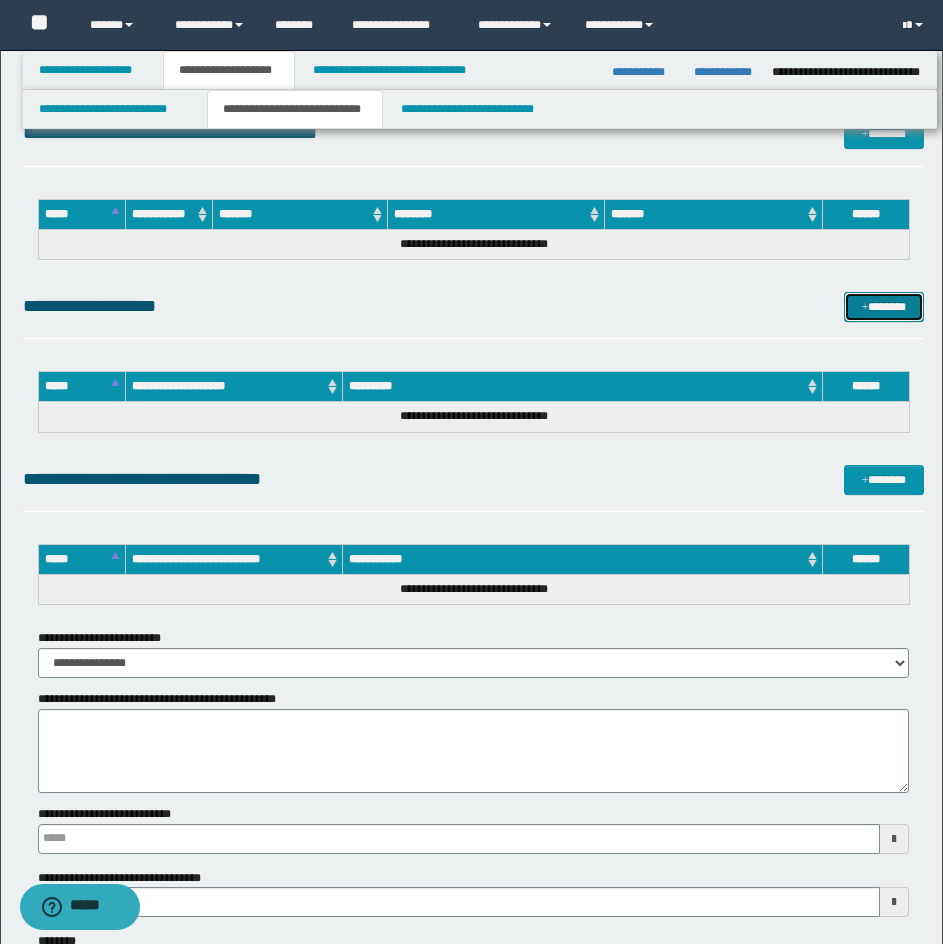click on "*******" at bounding box center (884, 307) 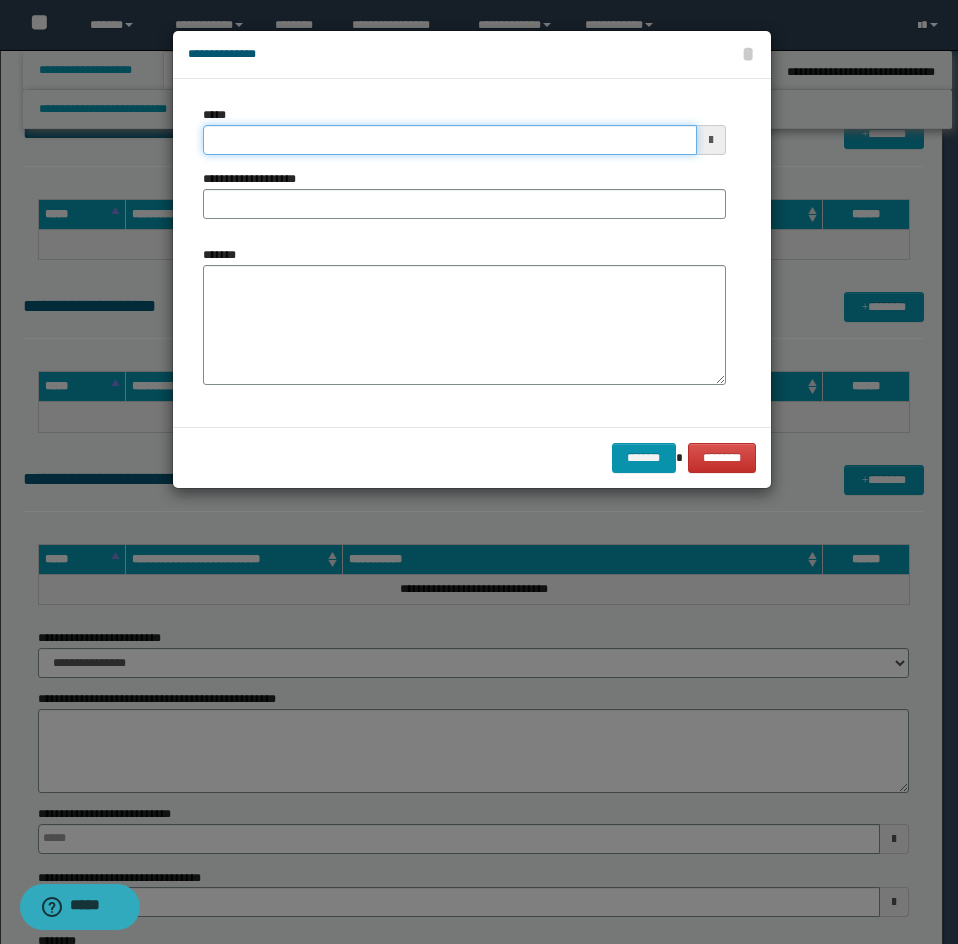 click on "*****" at bounding box center [450, 140] 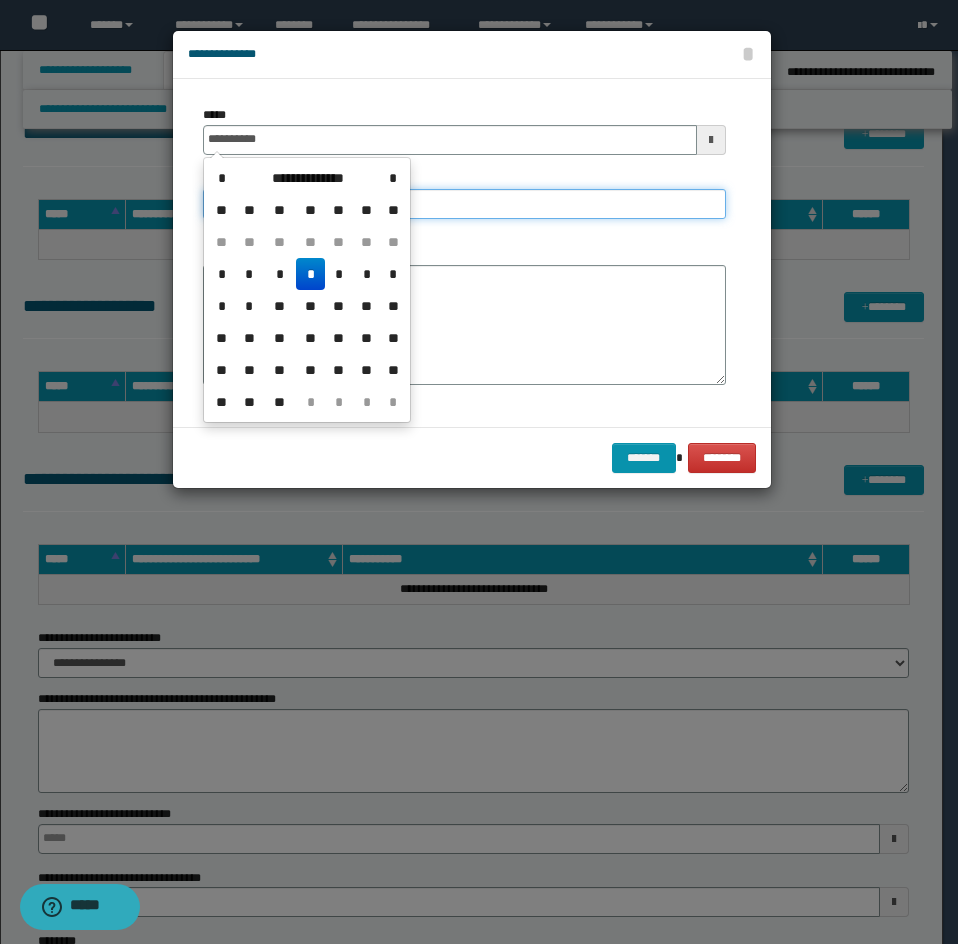 type on "**********" 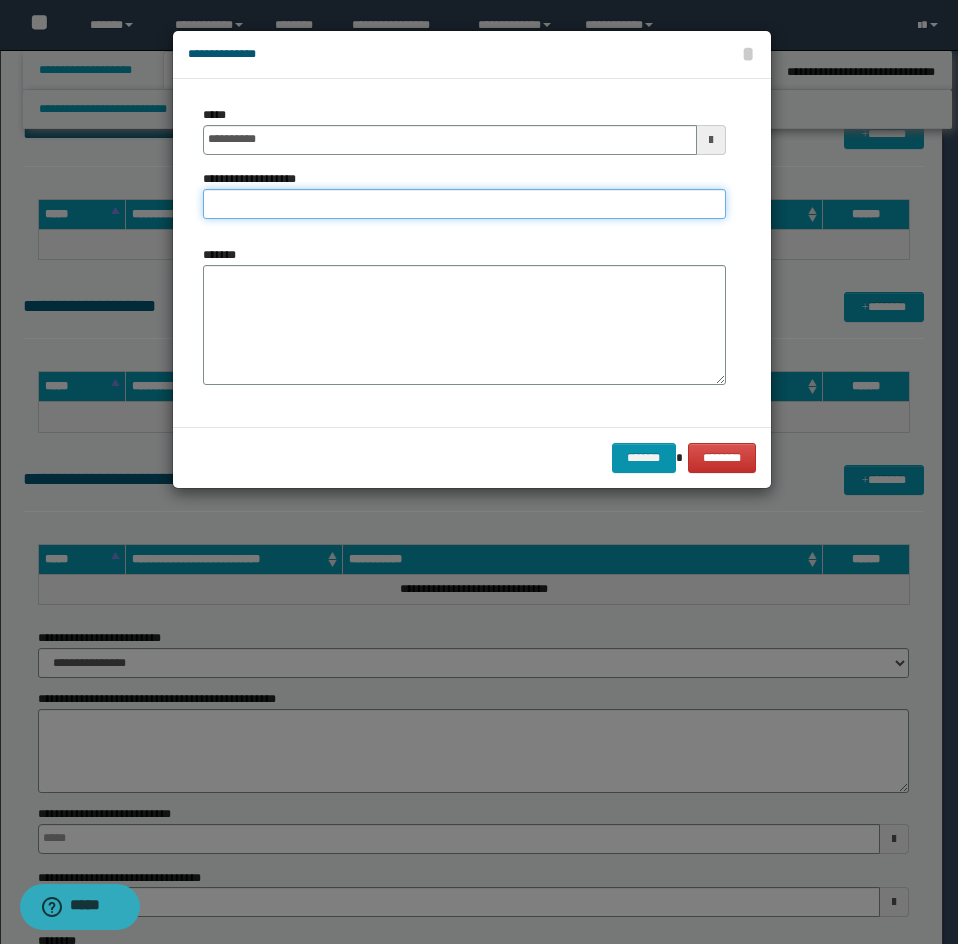 click on "**********" at bounding box center (464, 204) 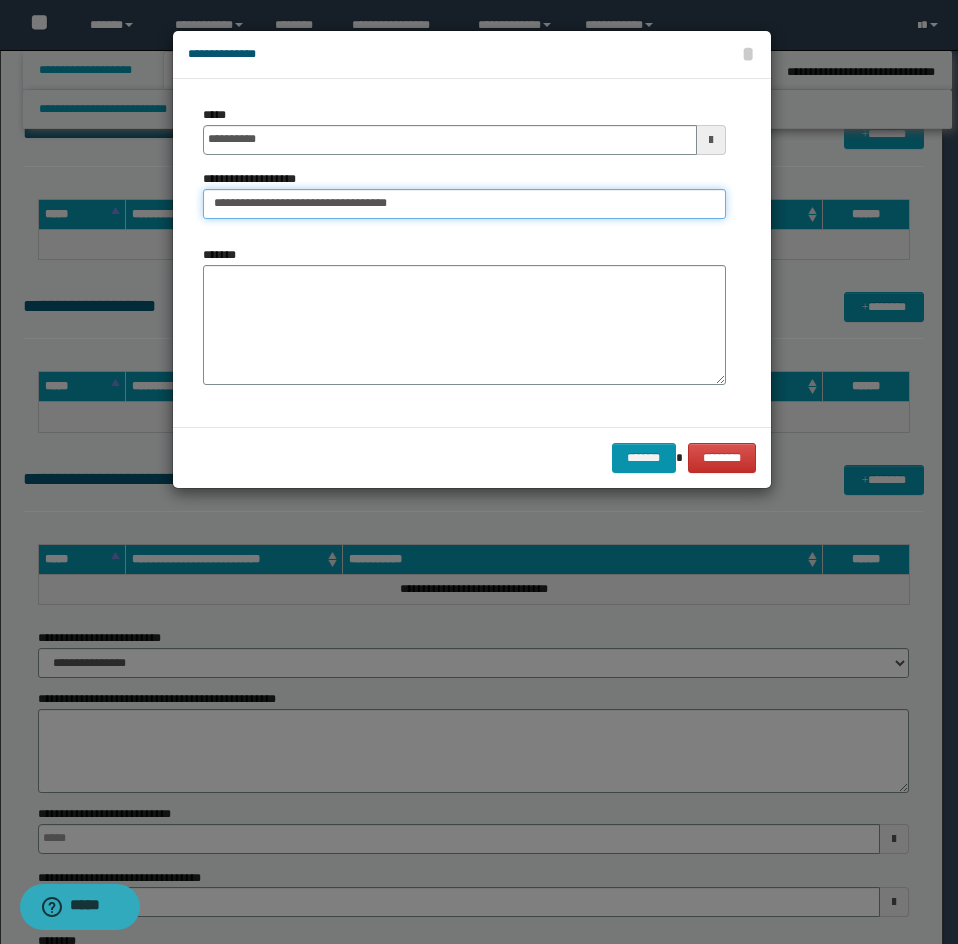 type on "**********" 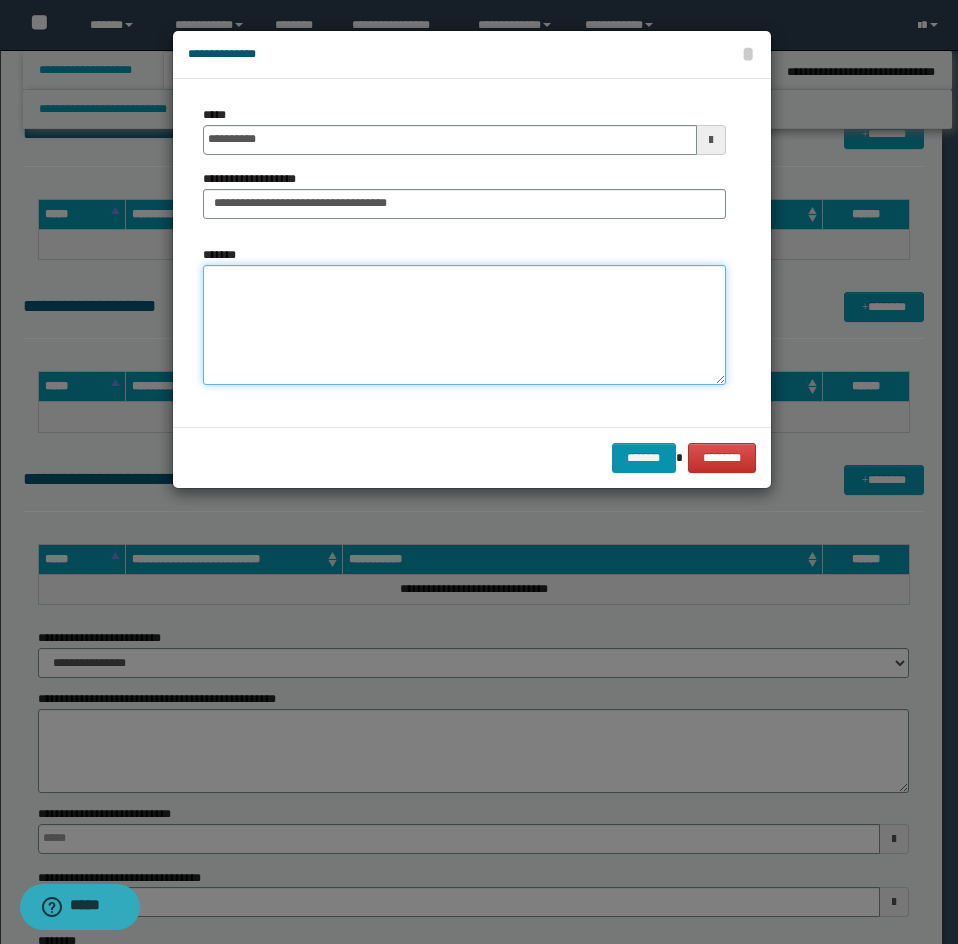 click on "*******" at bounding box center (464, 325) 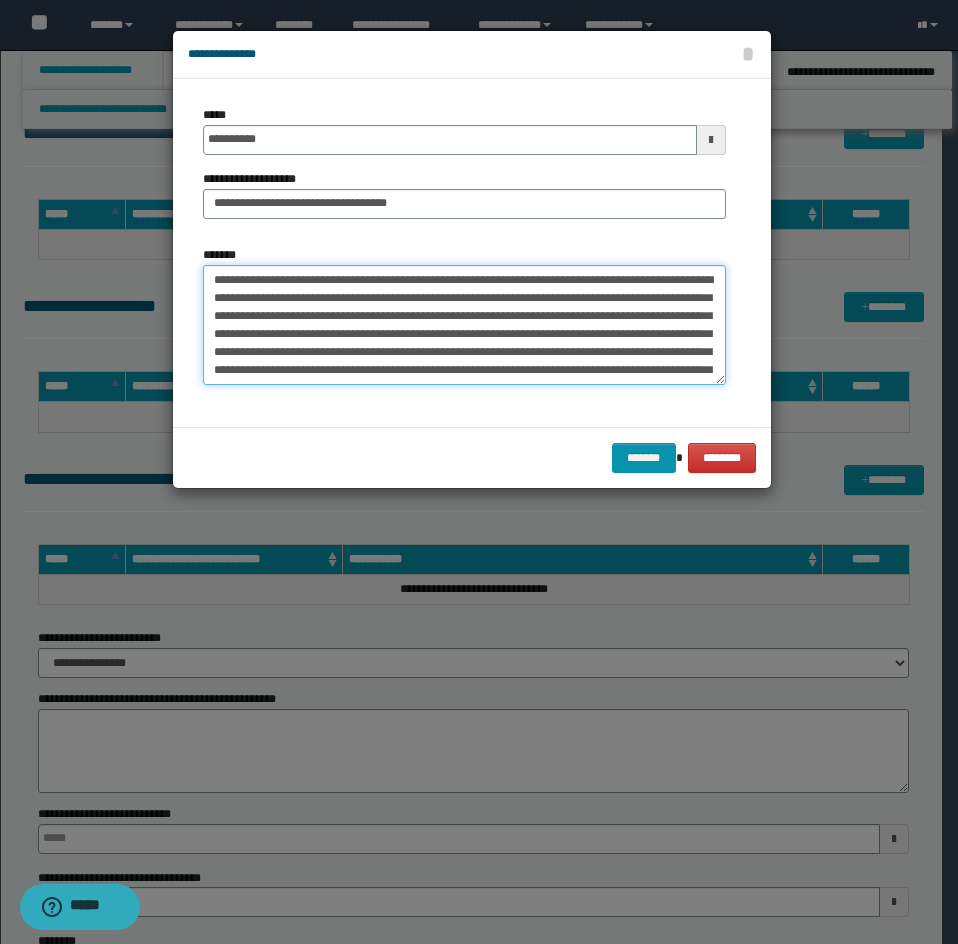 scroll, scrollTop: 156, scrollLeft: 0, axis: vertical 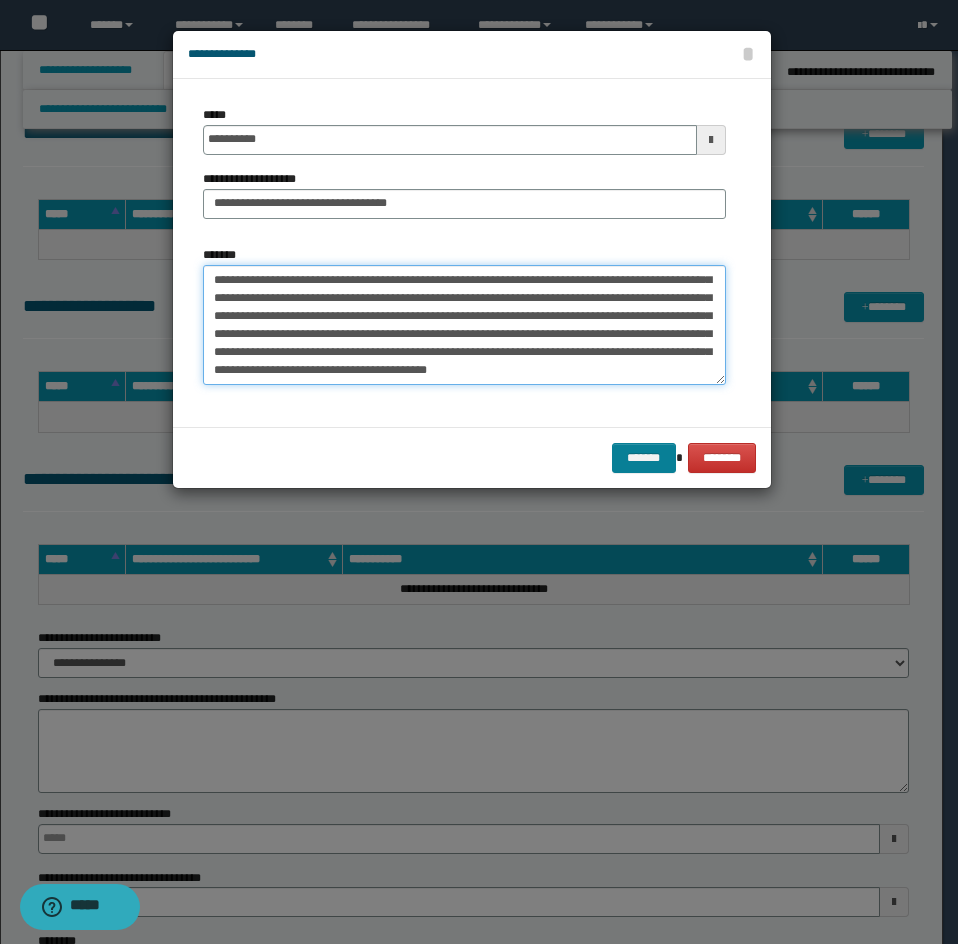 type on "**********" 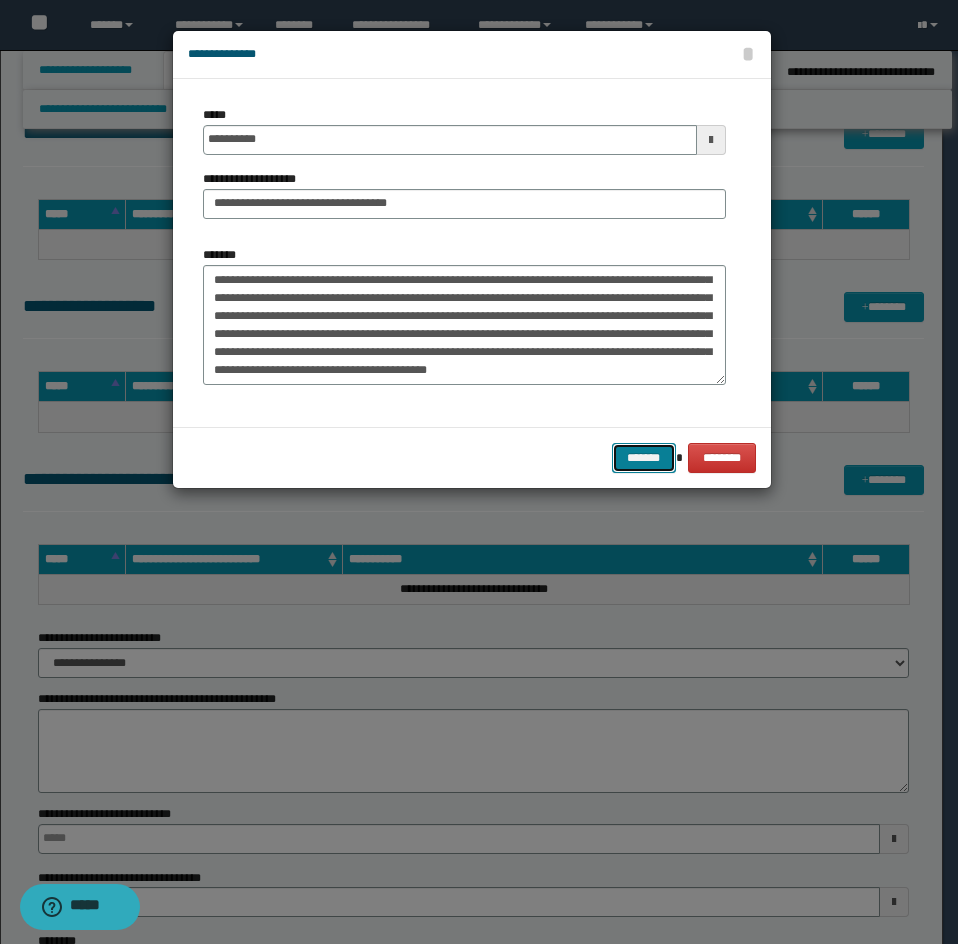 click on "*******" at bounding box center (644, 458) 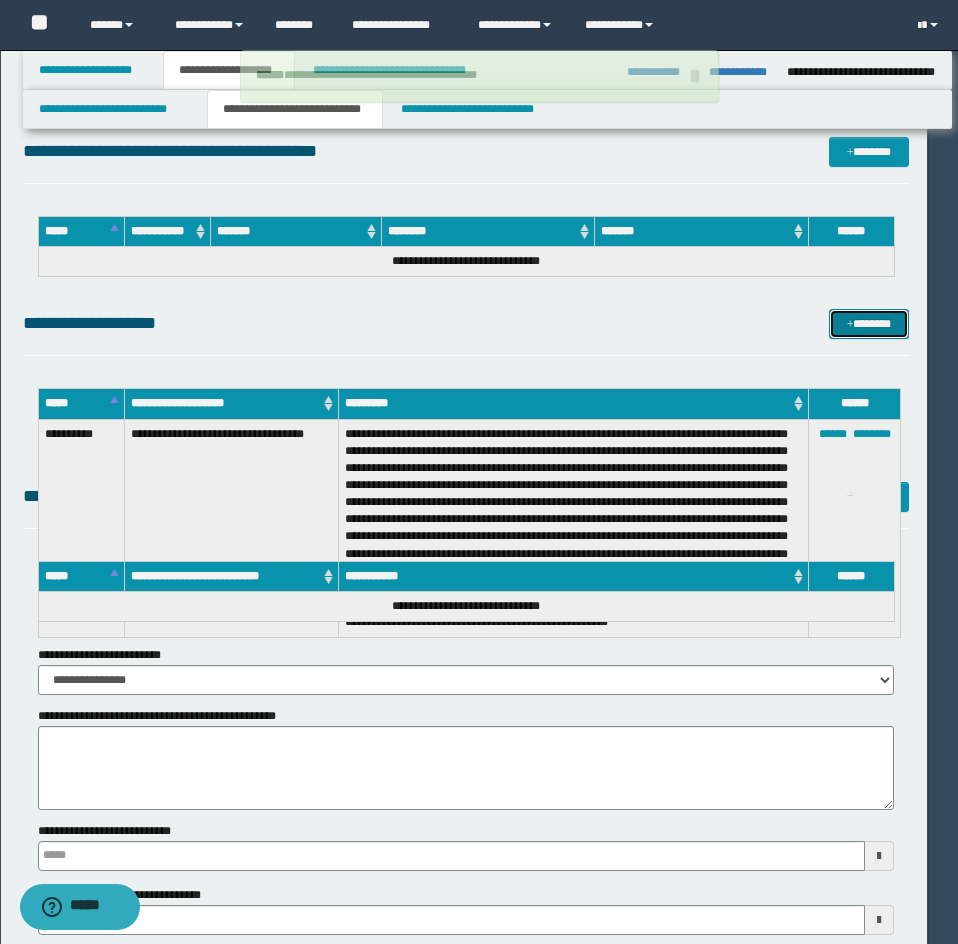type 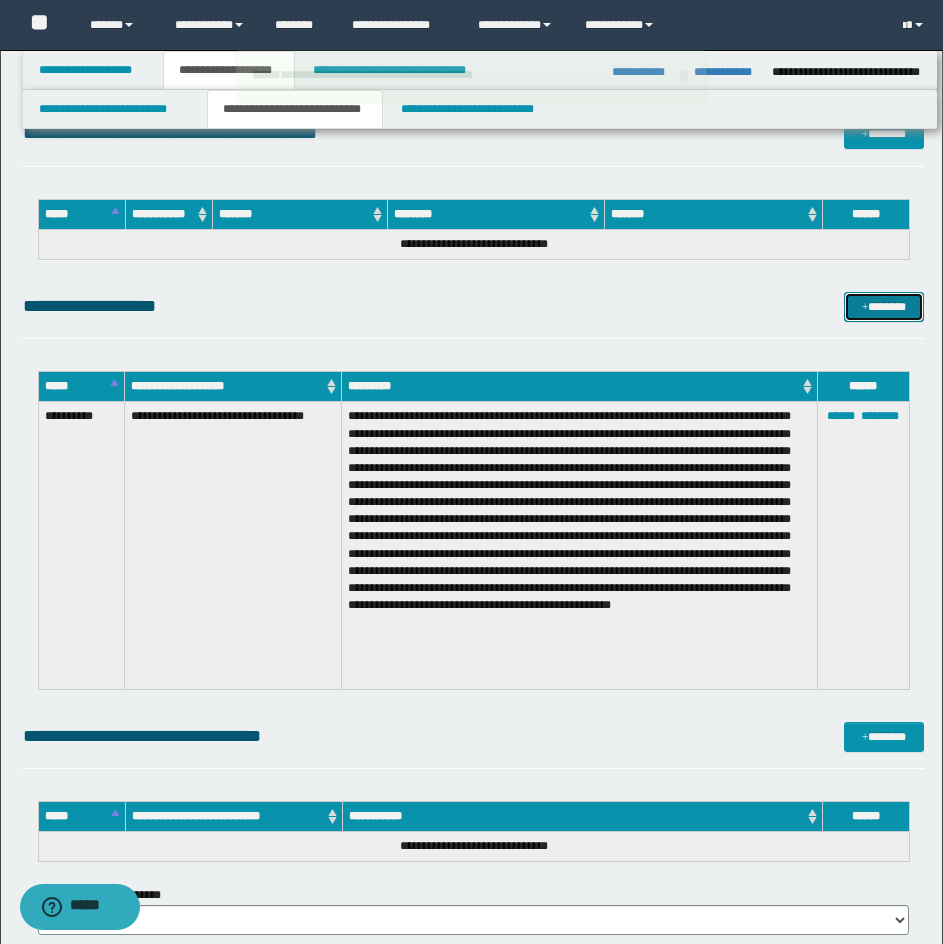 click on "*******" at bounding box center [884, 307] 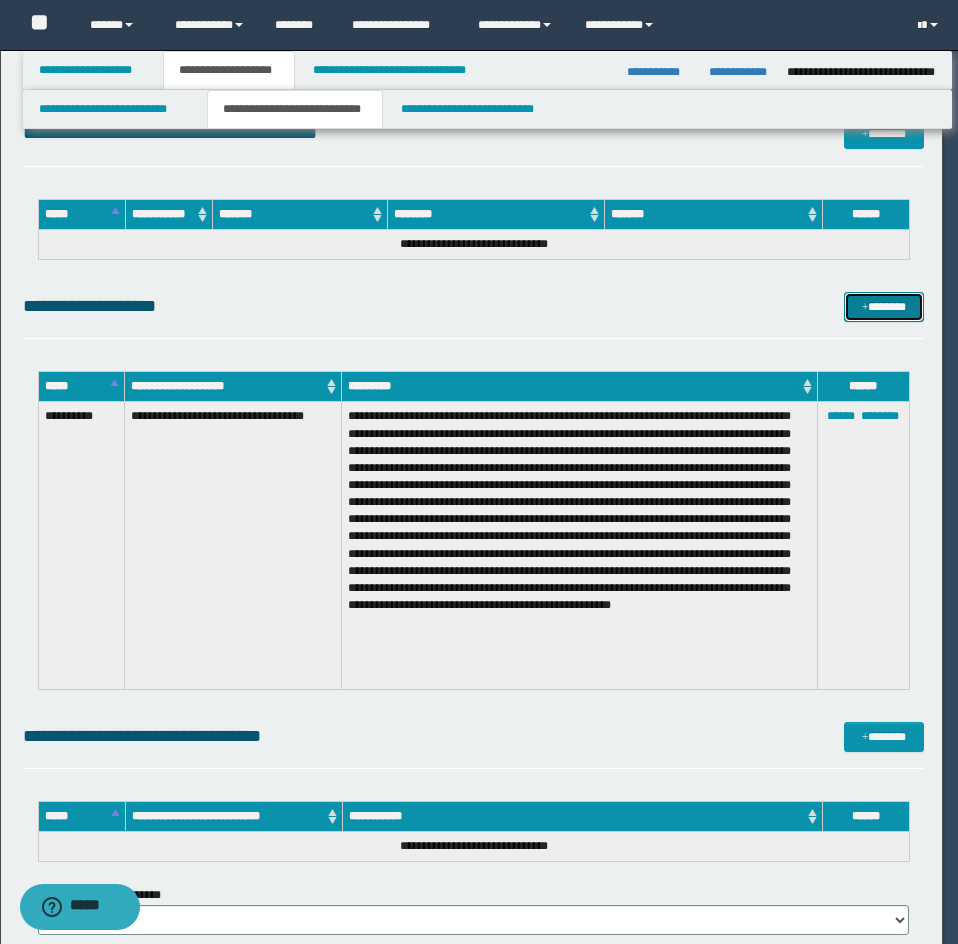 scroll, scrollTop: 0, scrollLeft: 0, axis: both 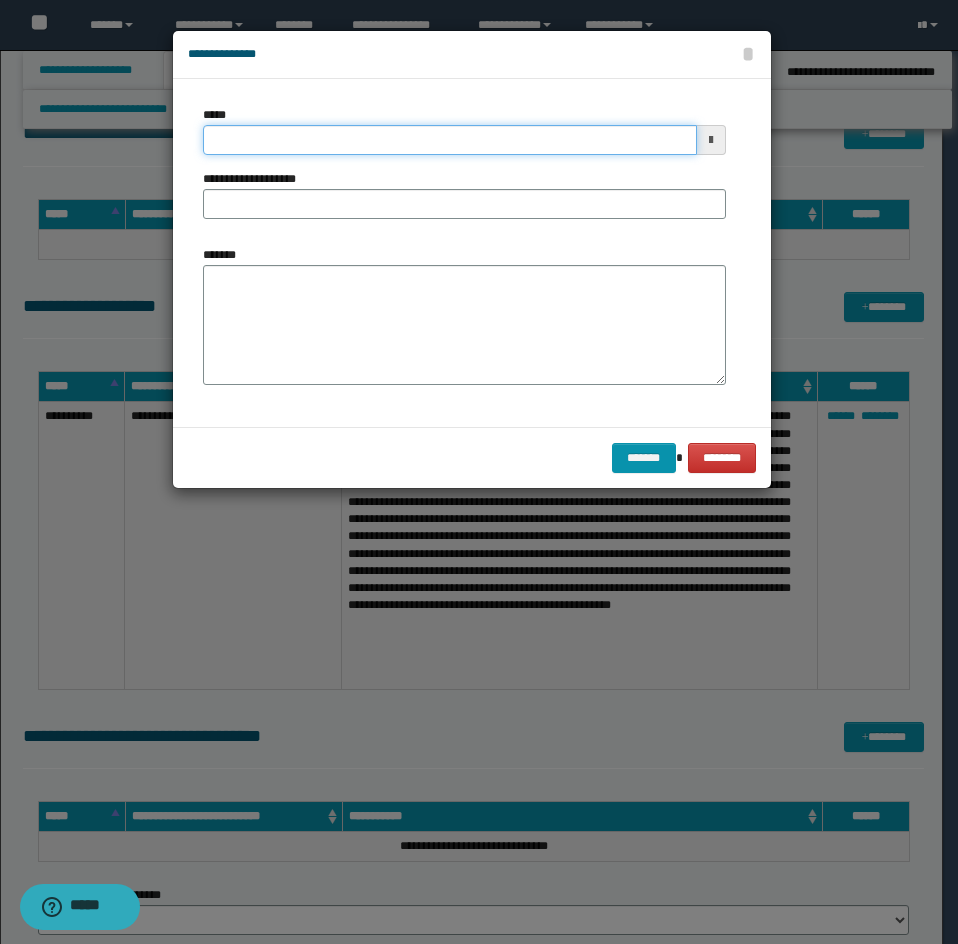 click on "**********" at bounding box center (471, -2128) 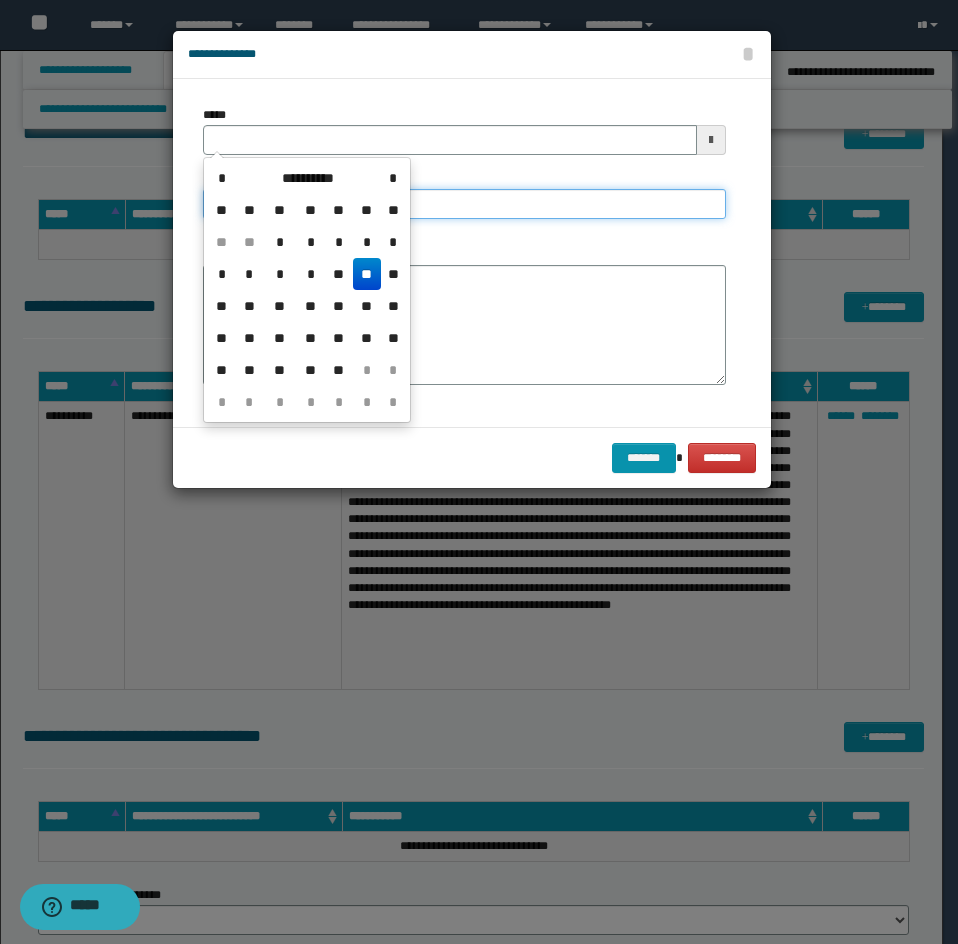 click on "**********" at bounding box center (464, 204) 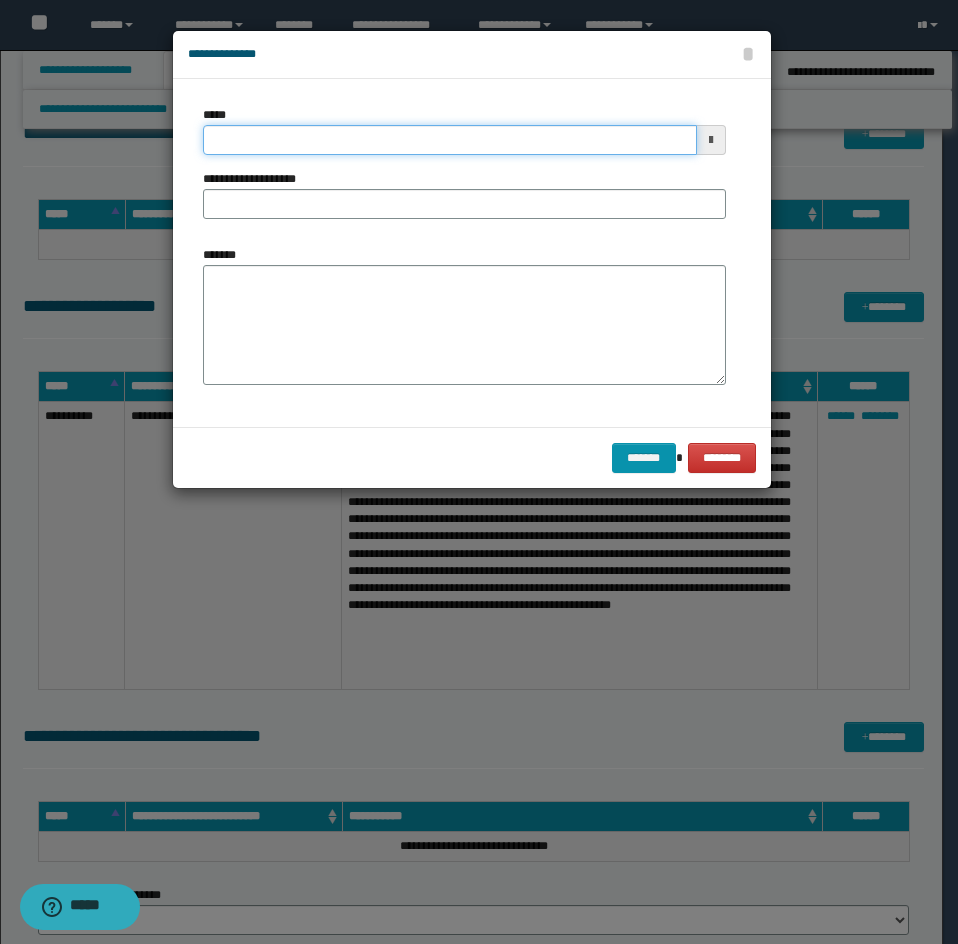 click on "*****" at bounding box center [450, 140] 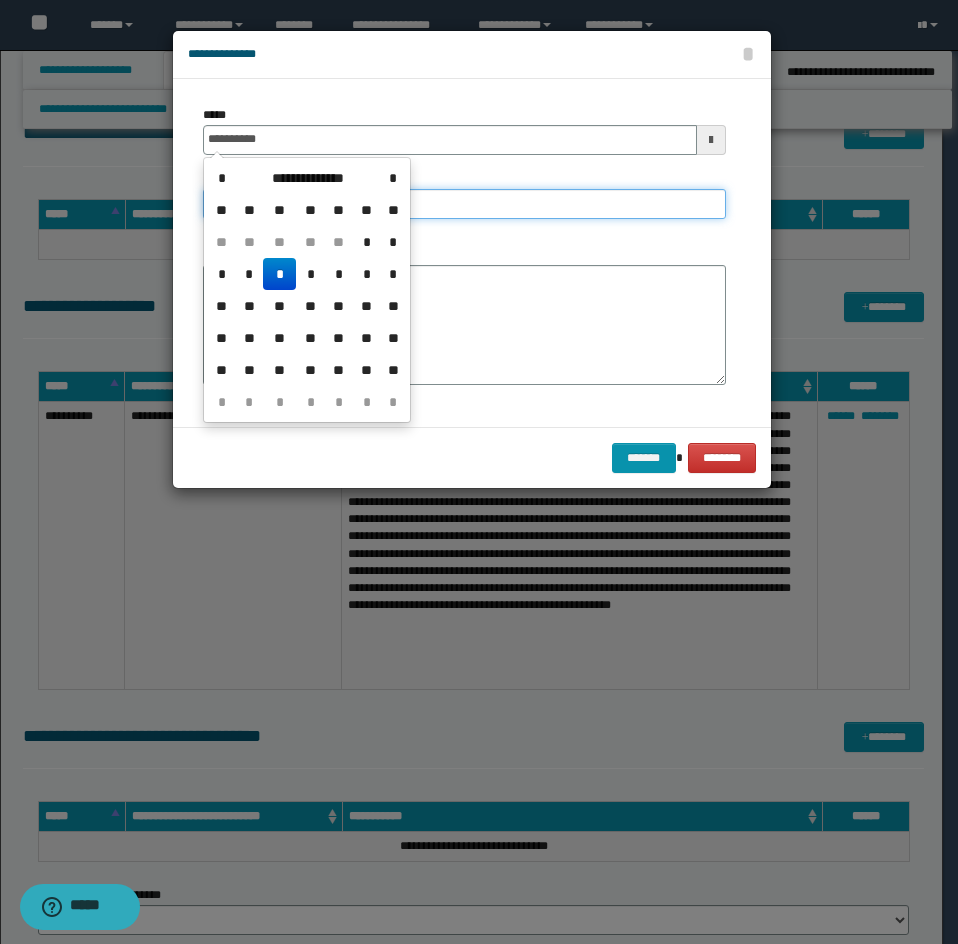 type on "**********" 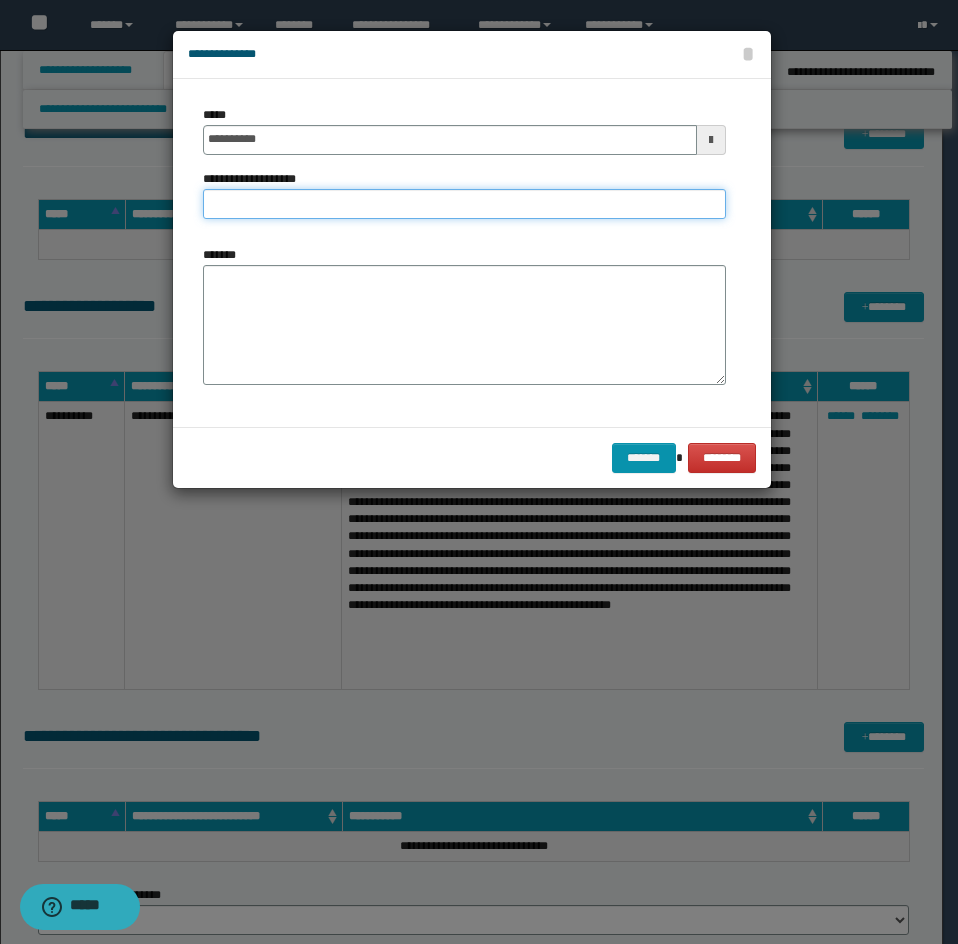click on "**********" at bounding box center [464, 204] 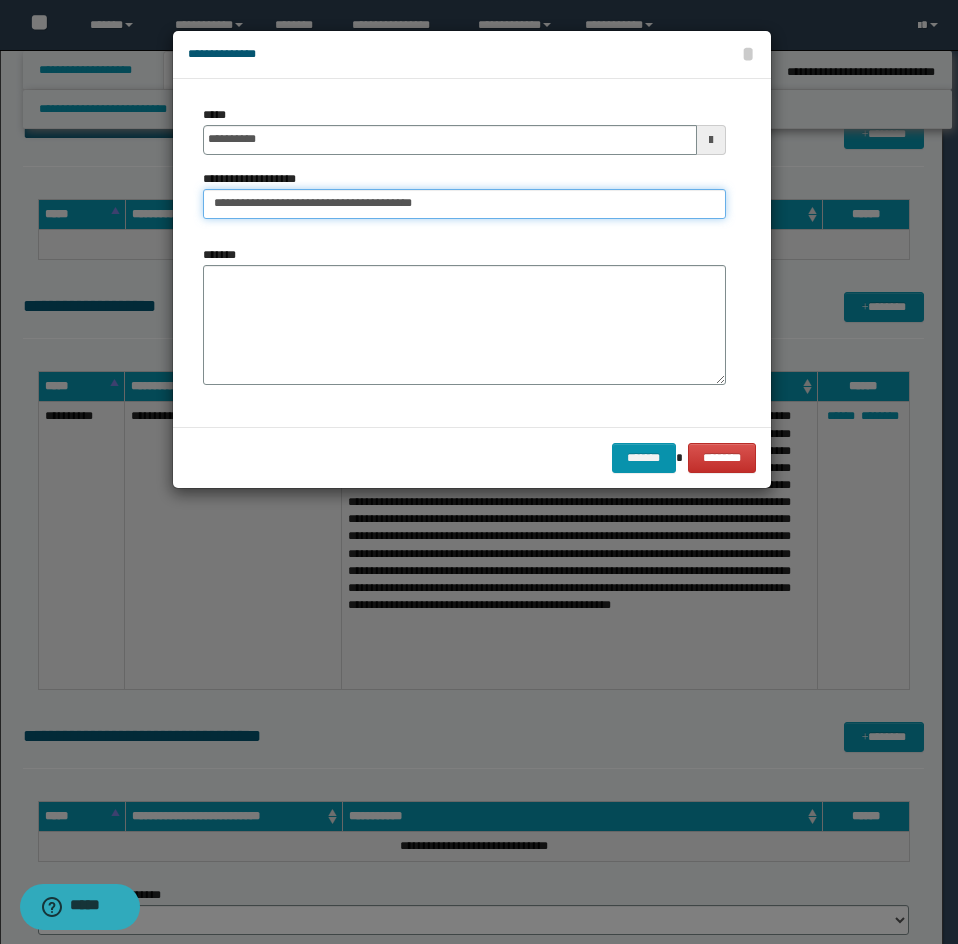 type on "**********" 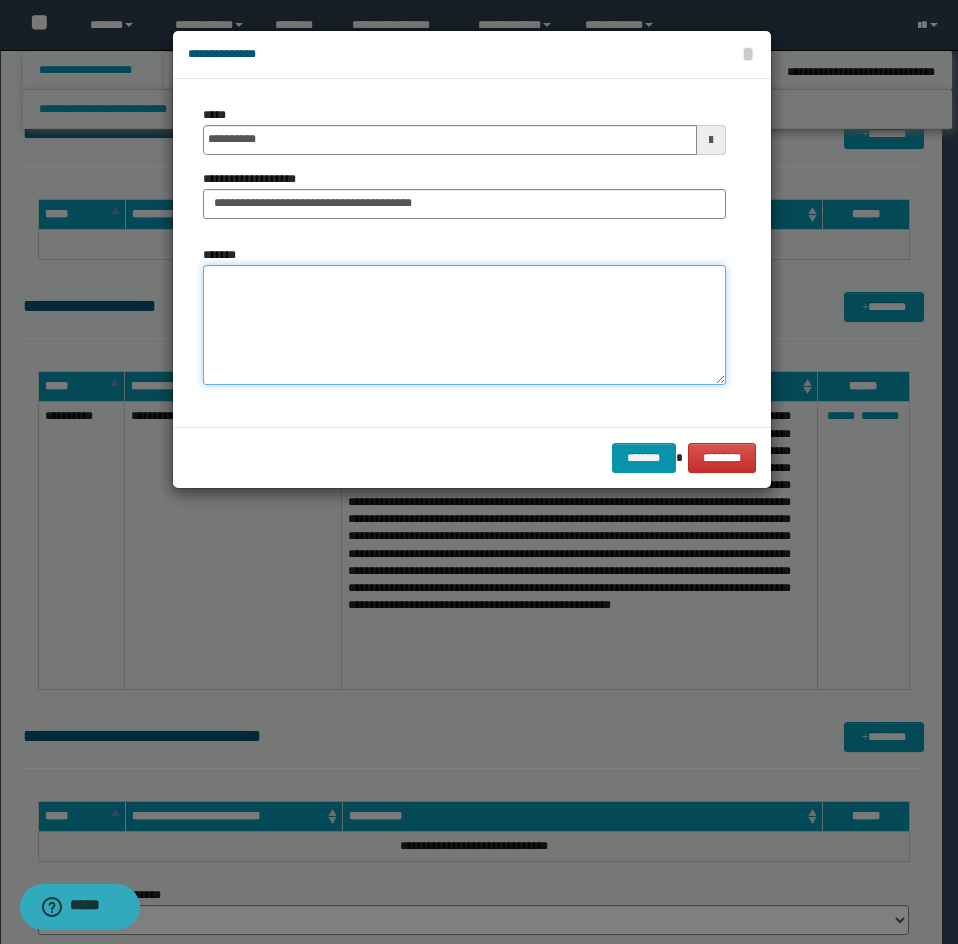drag, startPoint x: 286, startPoint y: 316, endPoint x: 52, endPoint y: 420, distance: 256.0703 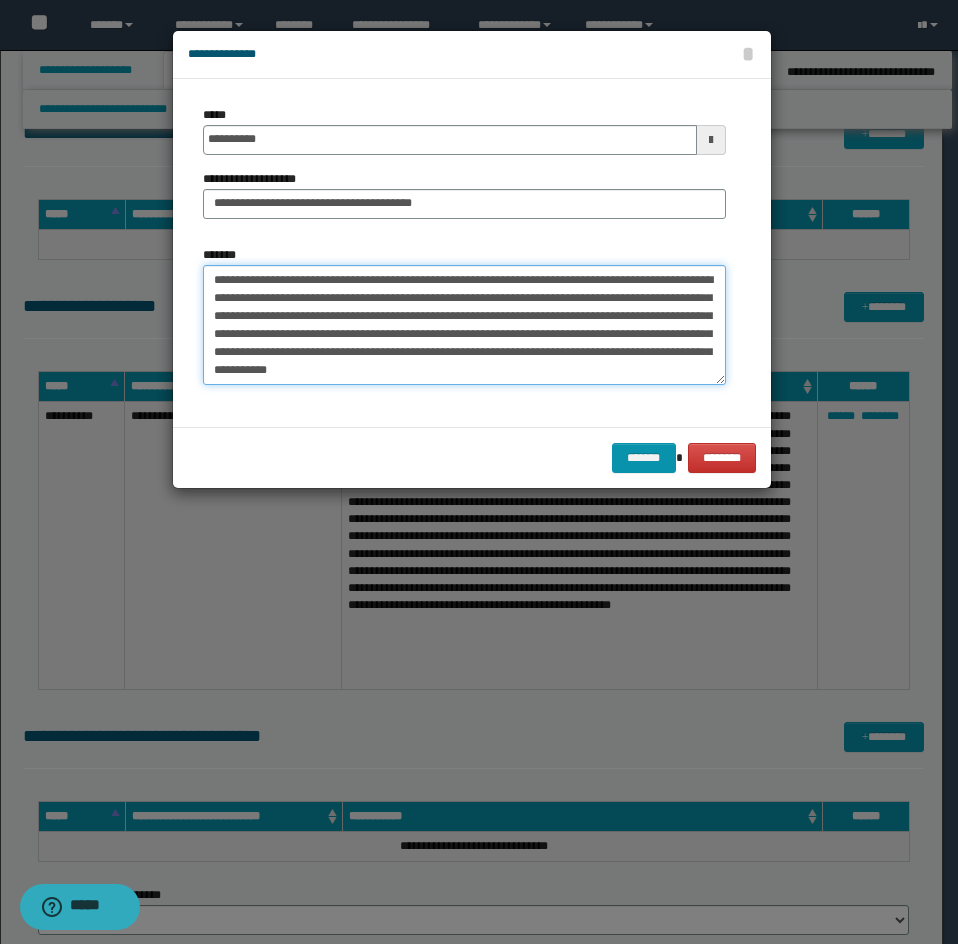 scroll, scrollTop: 66, scrollLeft: 0, axis: vertical 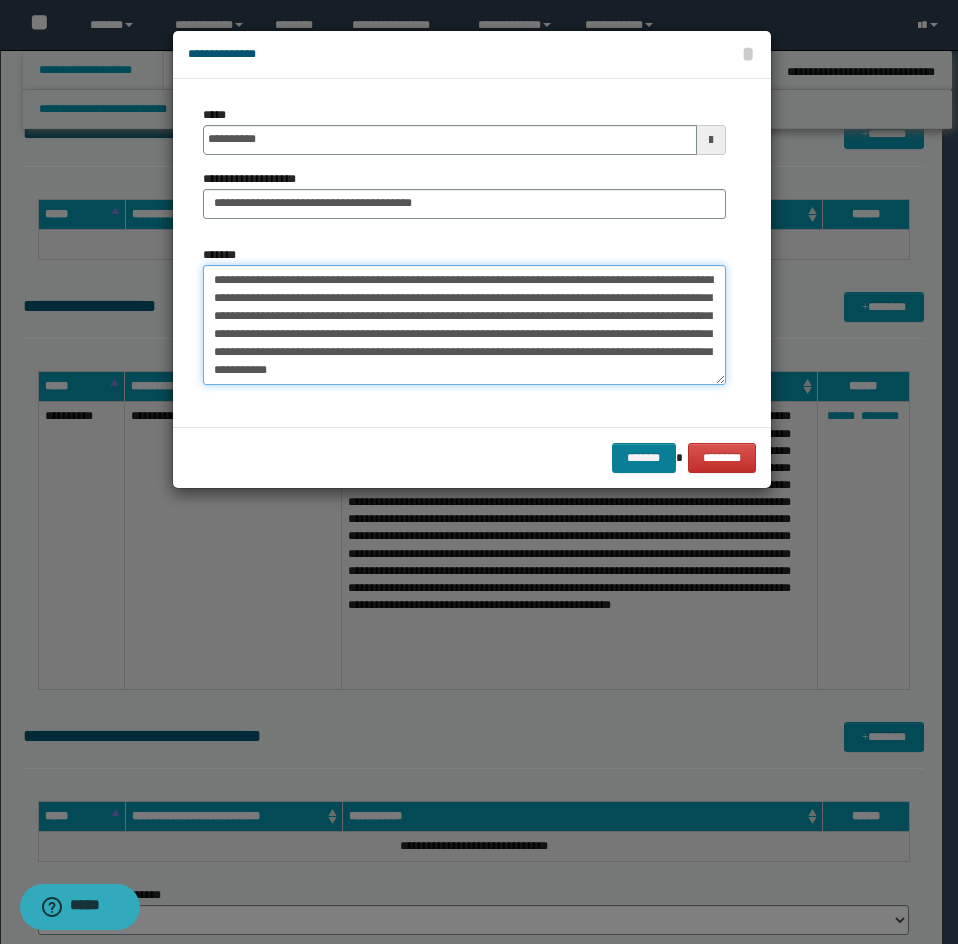 type on "**********" 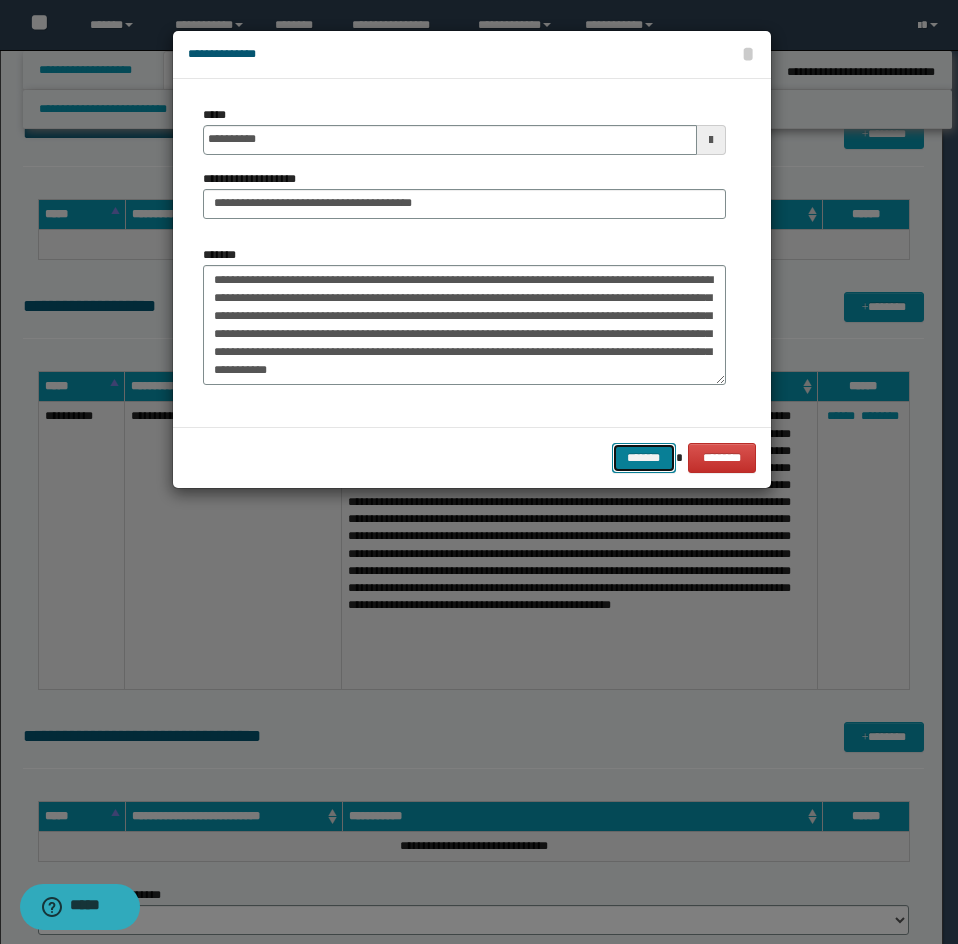 click on "*******" at bounding box center (644, 458) 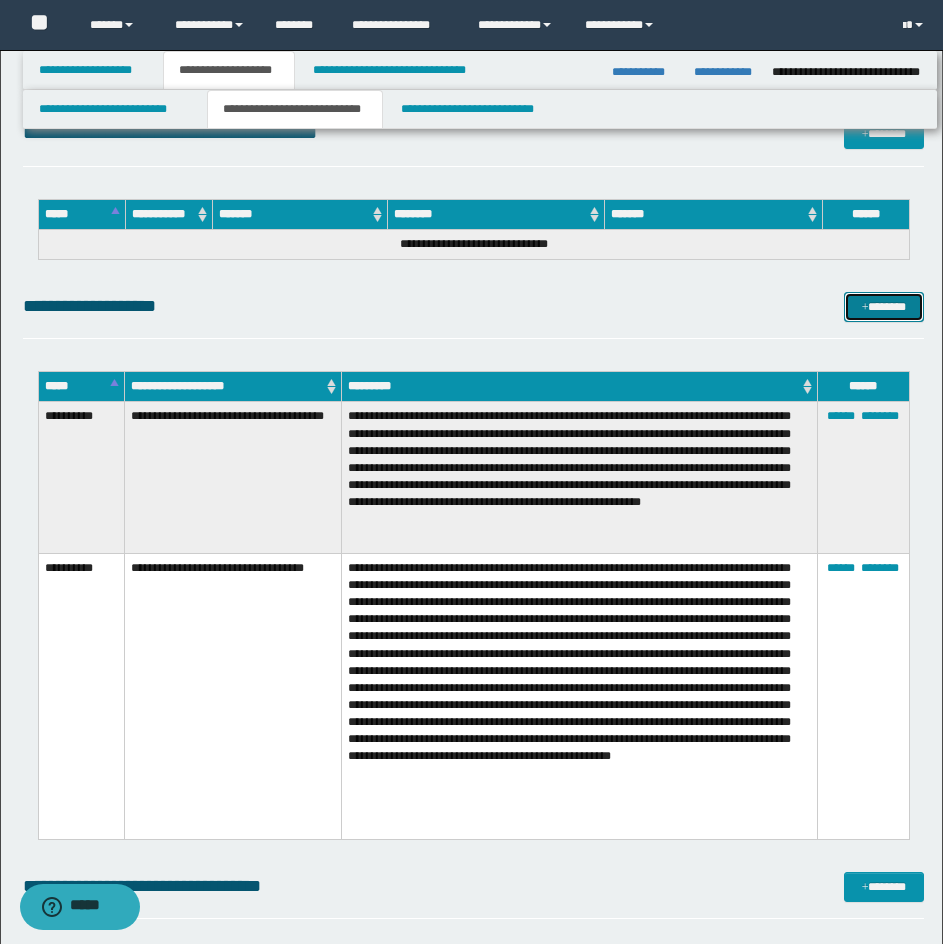 click at bounding box center (865, 308) 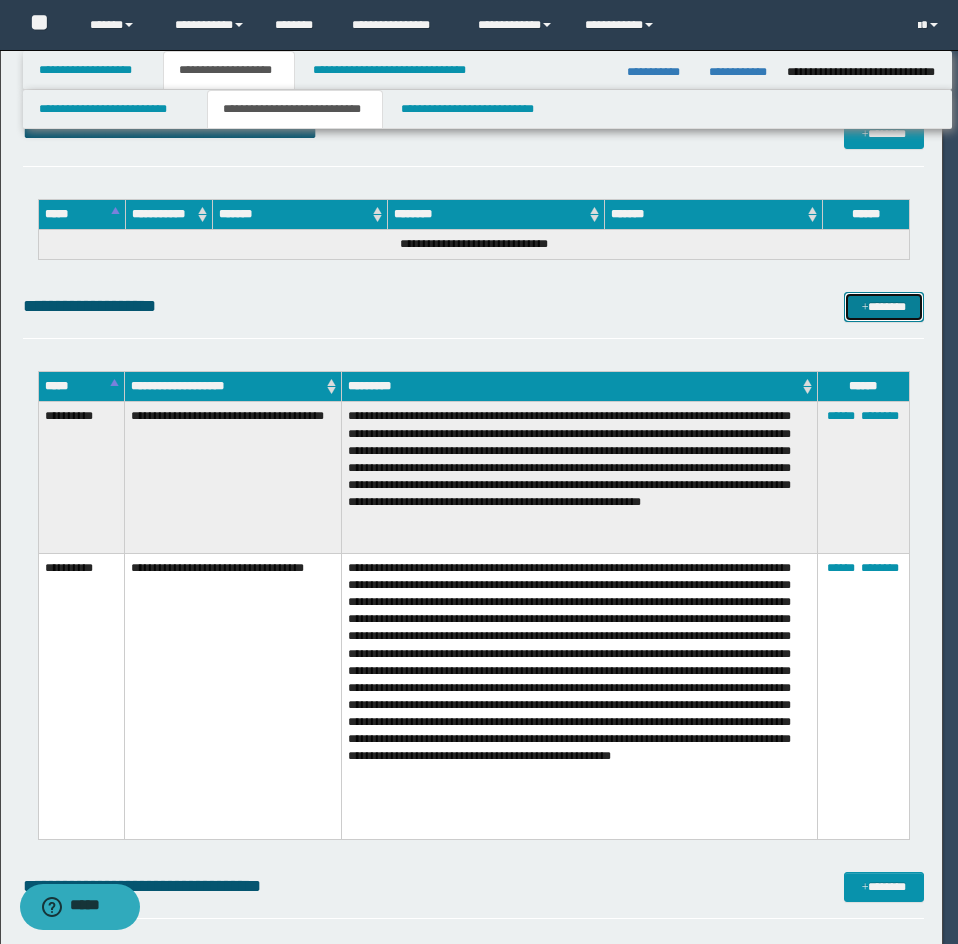 scroll, scrollTop: 0, scrollLeft: 0, axis: both 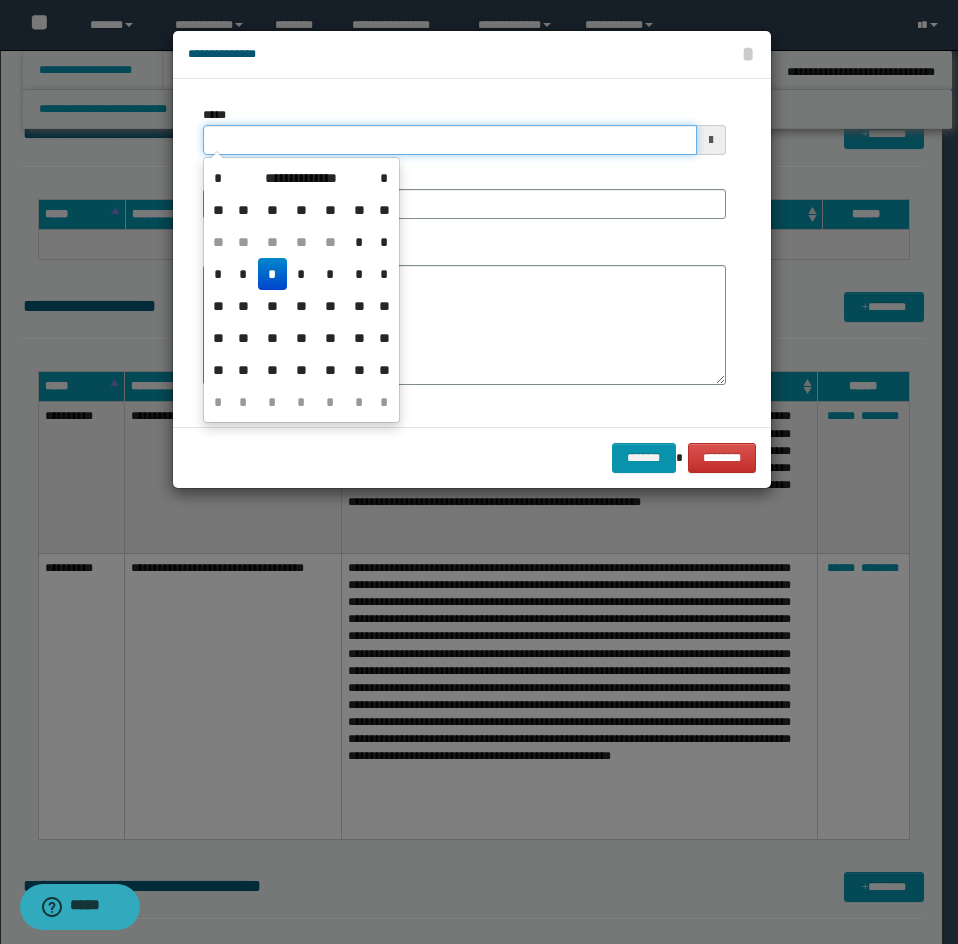 click on "*****" at bounding box center [450, 140] 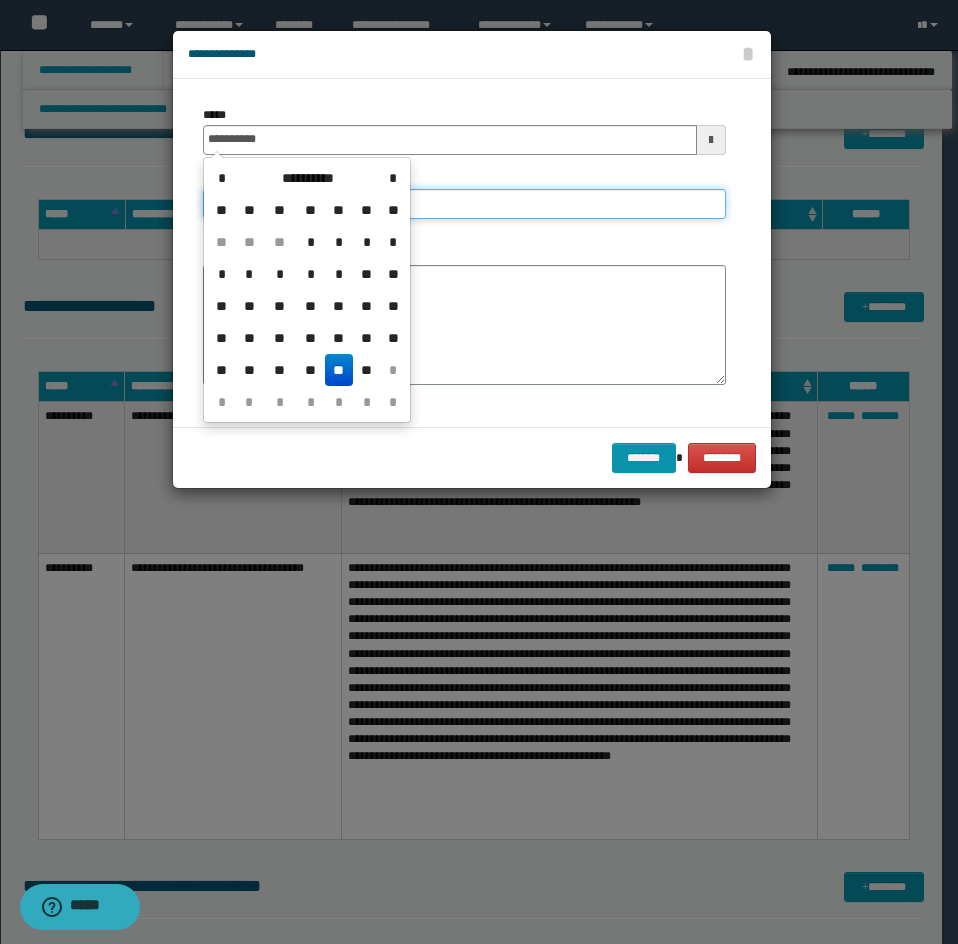 type on "**********" 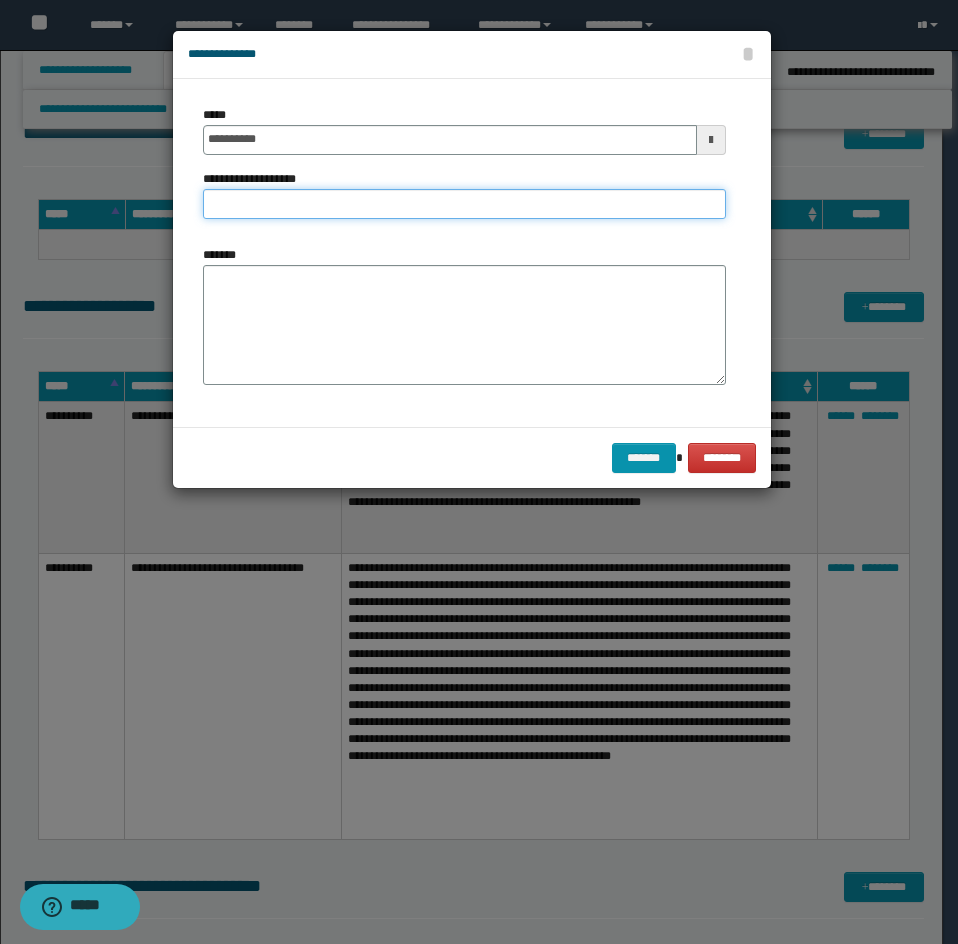 click on "**********" at bounding box center [464, 204] 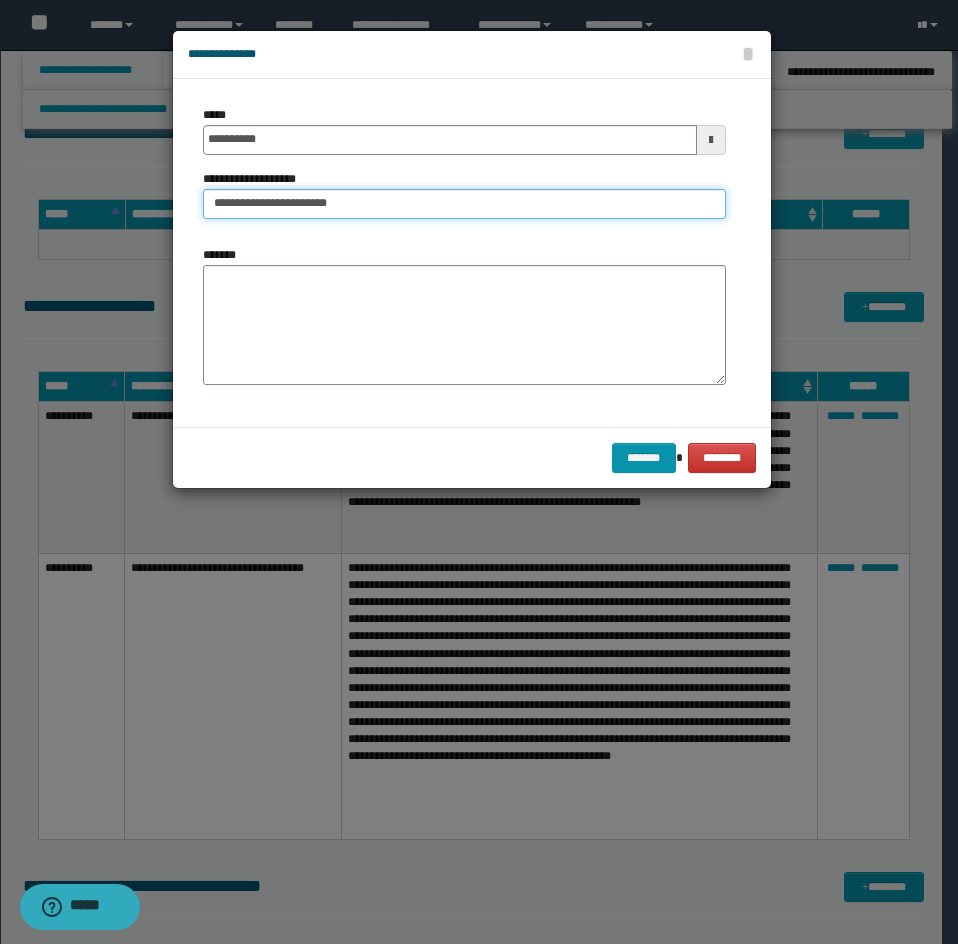 type on "**********" 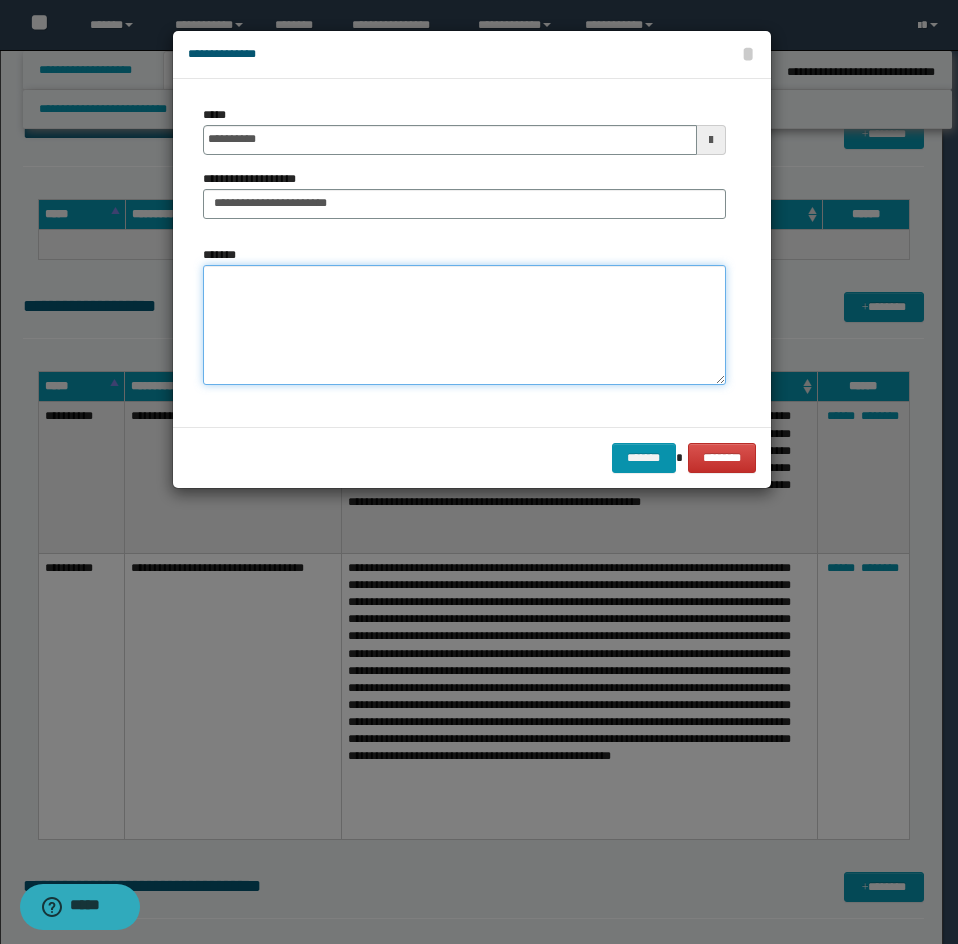 drag, startPoint x: 256, startPoint y: 319, endPoint x: 241, endPoint y: 332, distance: 19.849434 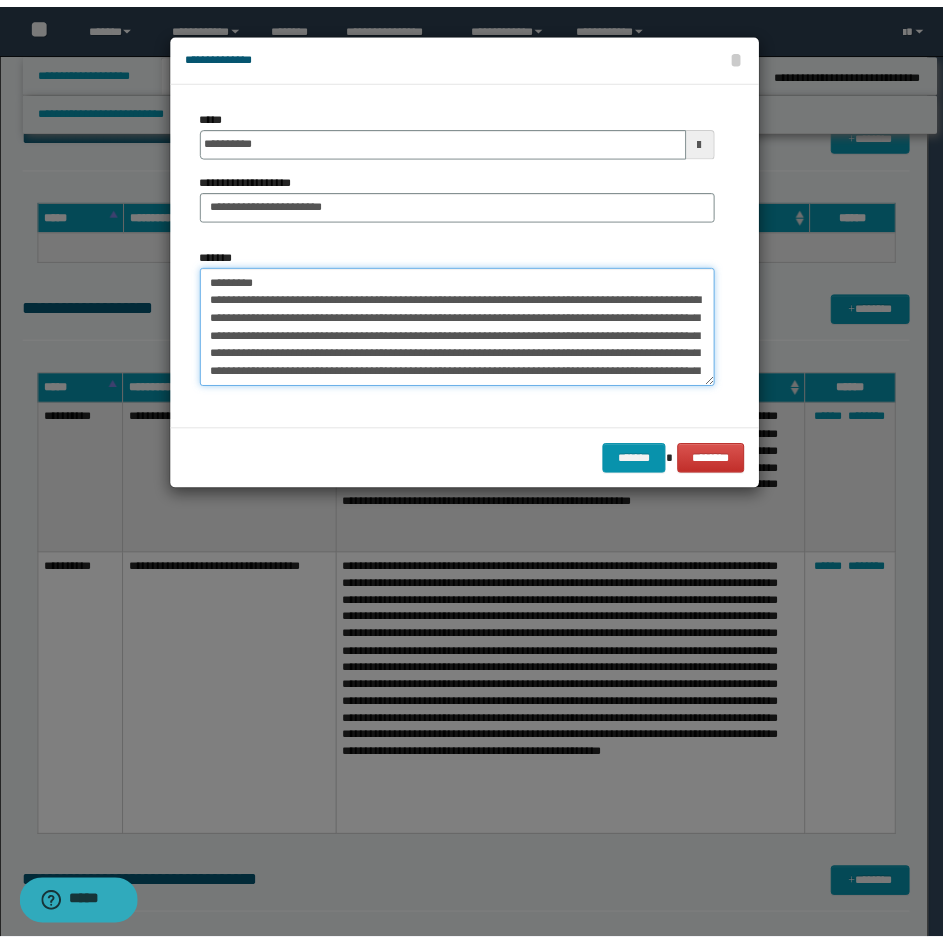 scroll, scrollTop: 120, scrollLeft: 0, axis: vertical 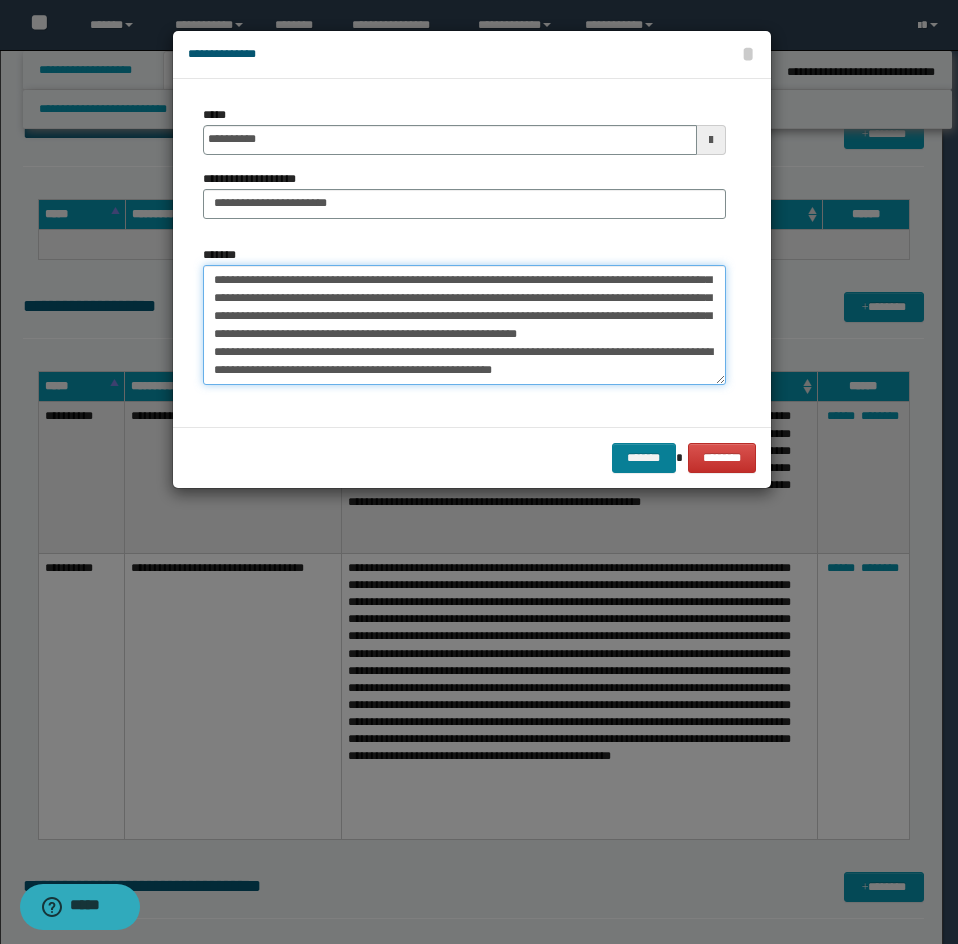 type on "**********" 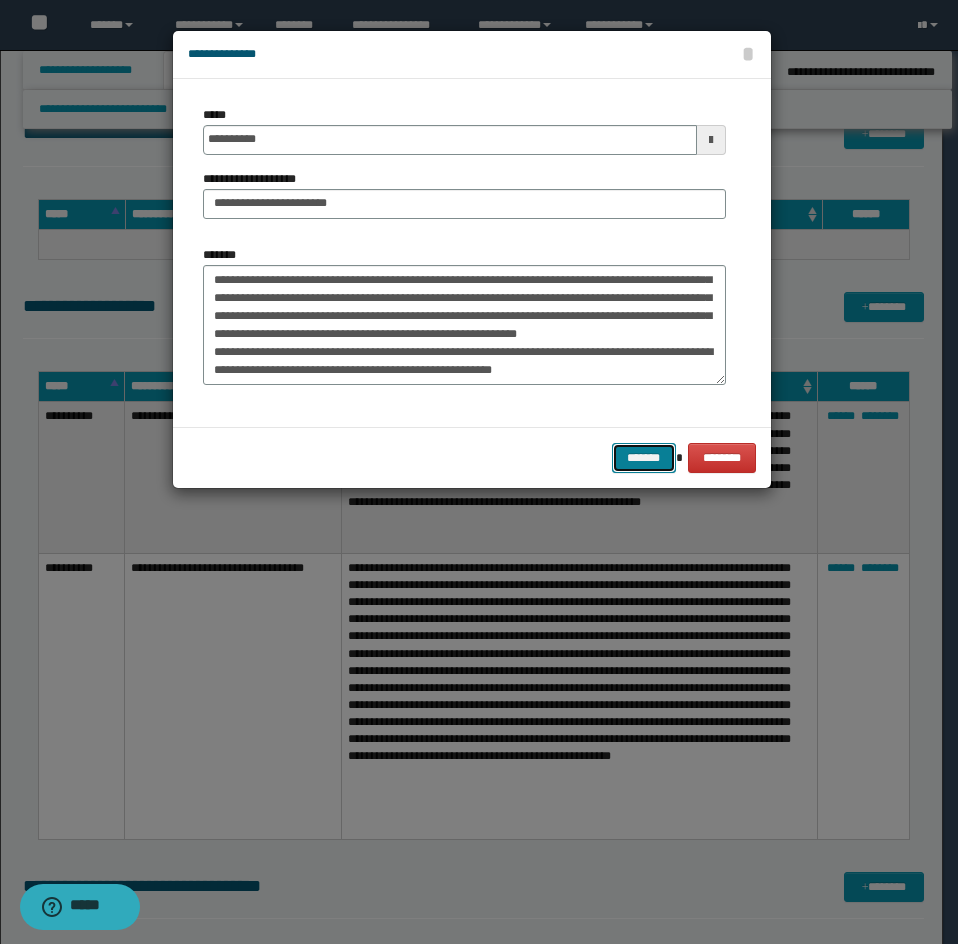 click on "*******" at bounding box center [644, 458] 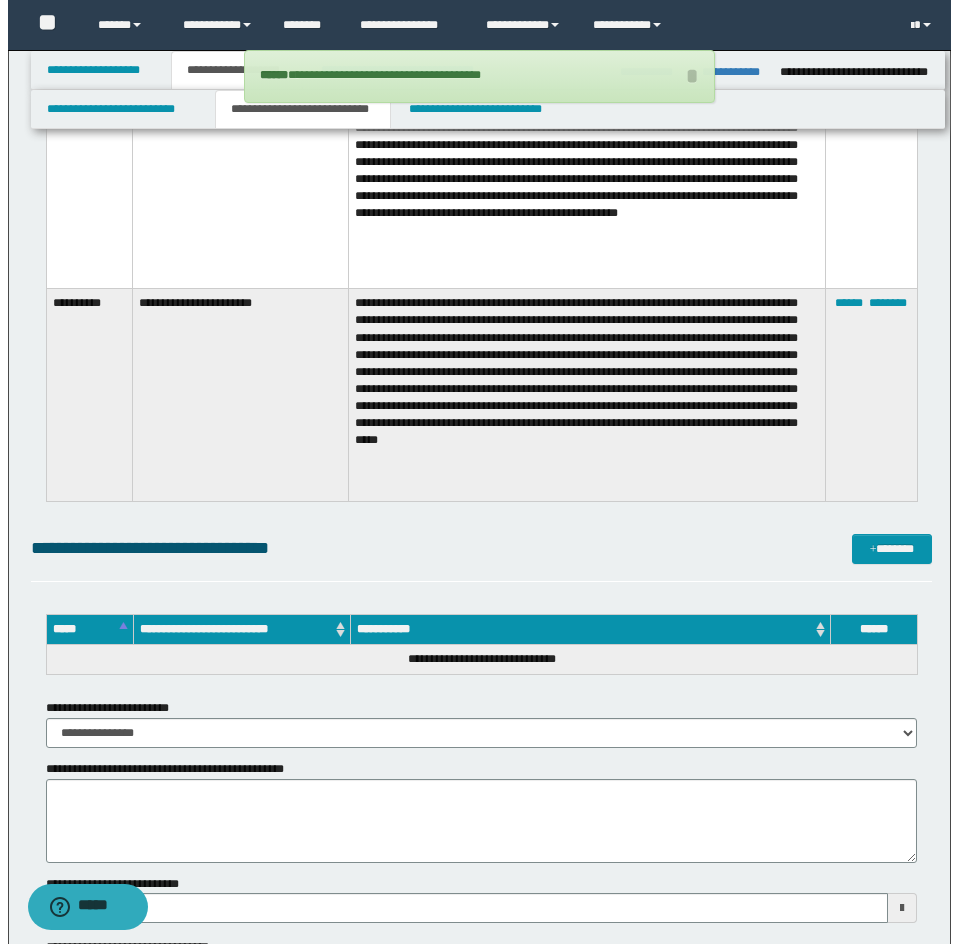 scroll, scrollTop: 3370, scrollLeft: 0, axis: vertical 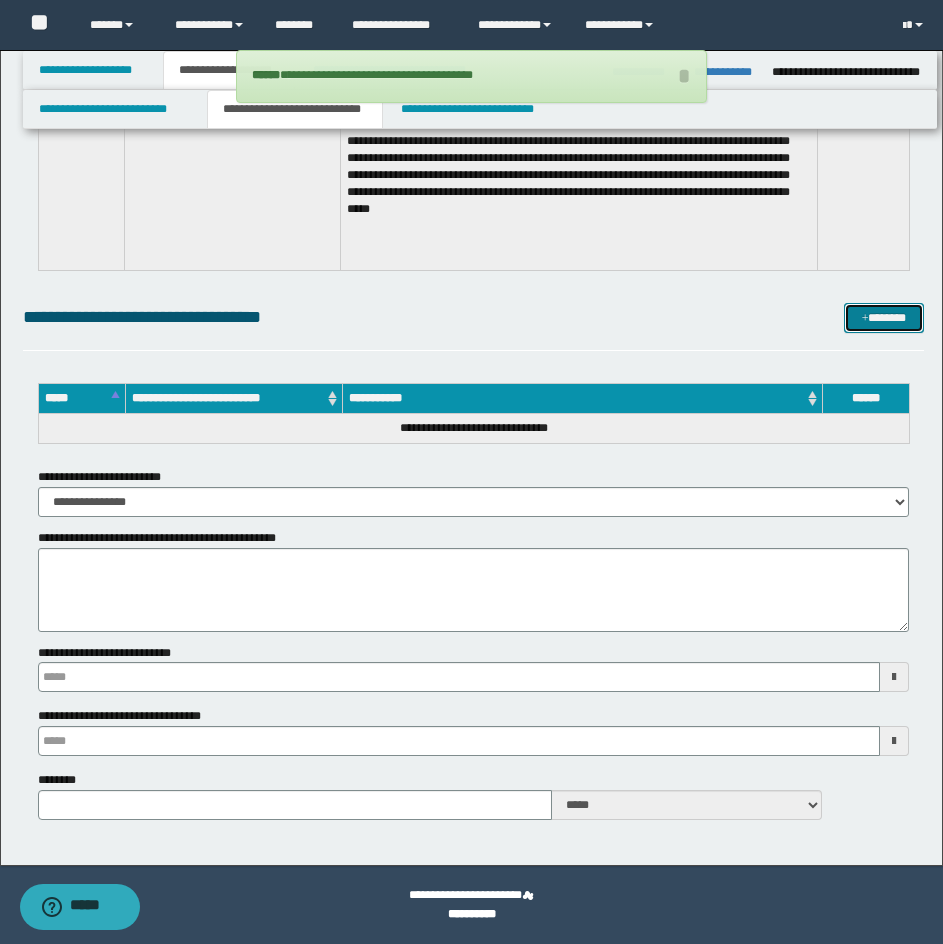 click on "*******" at bounding box center [884, 318] 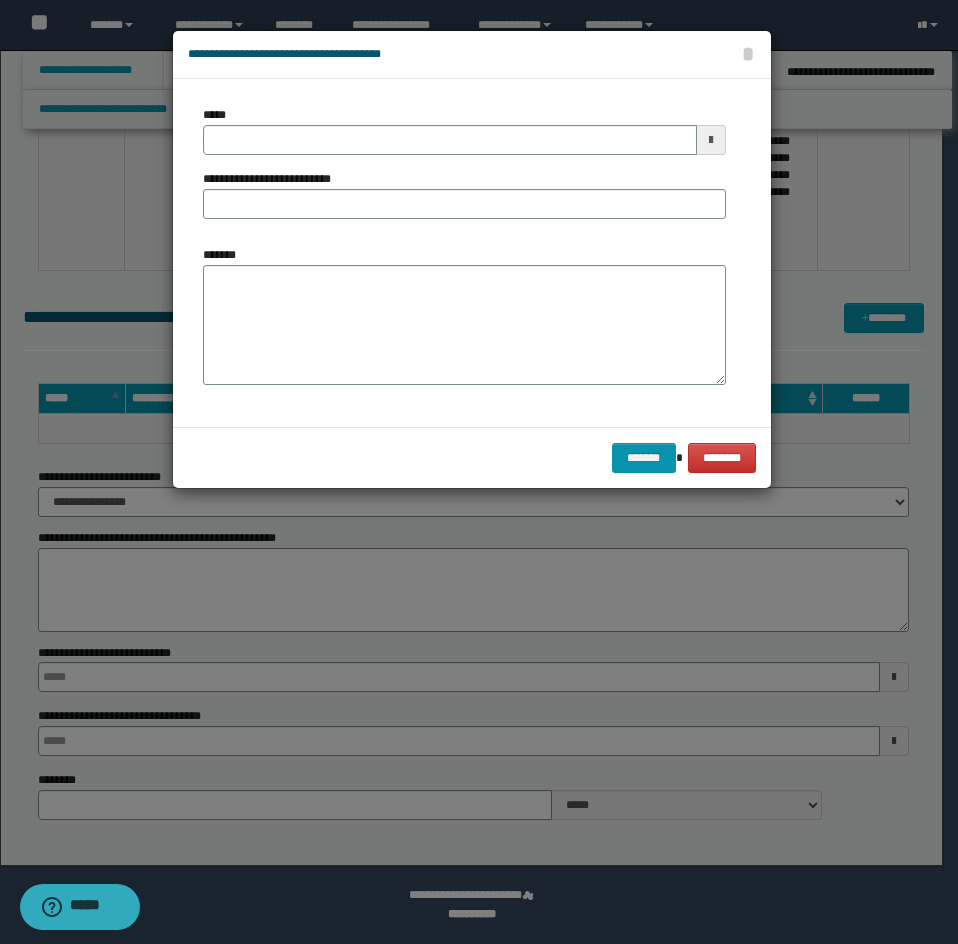 type 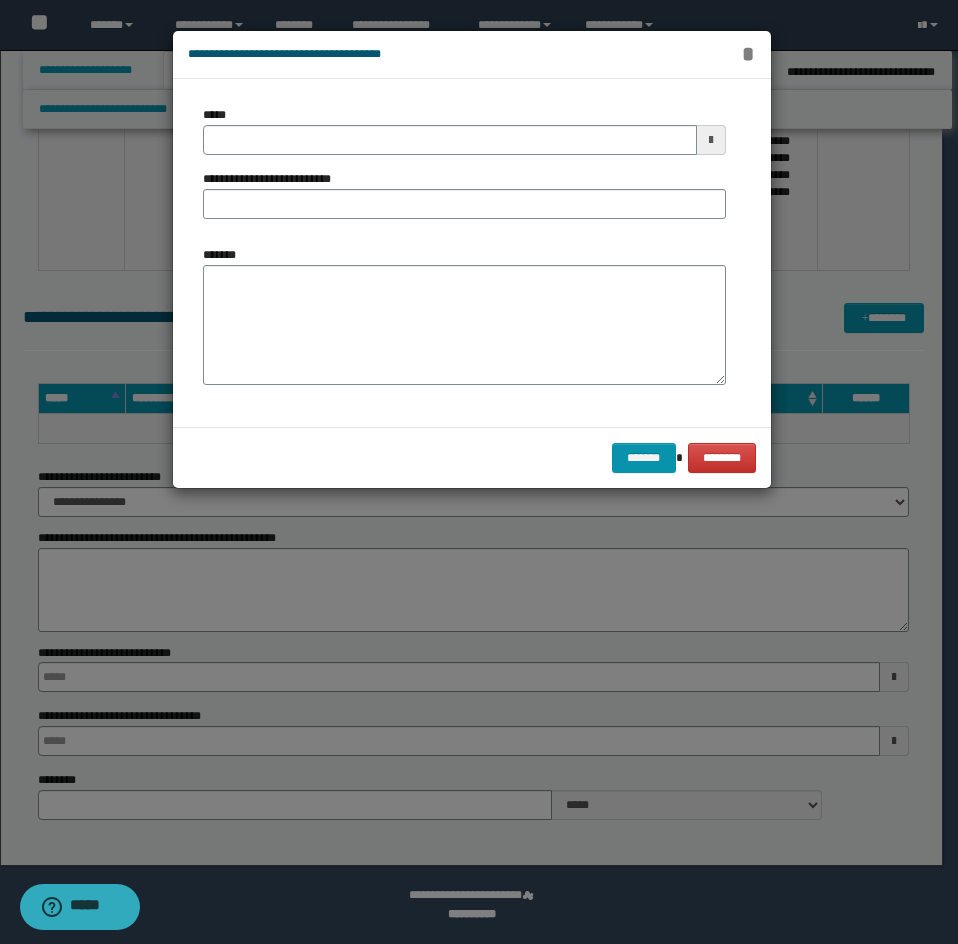 click on "*" at bounding box center [748, 54] 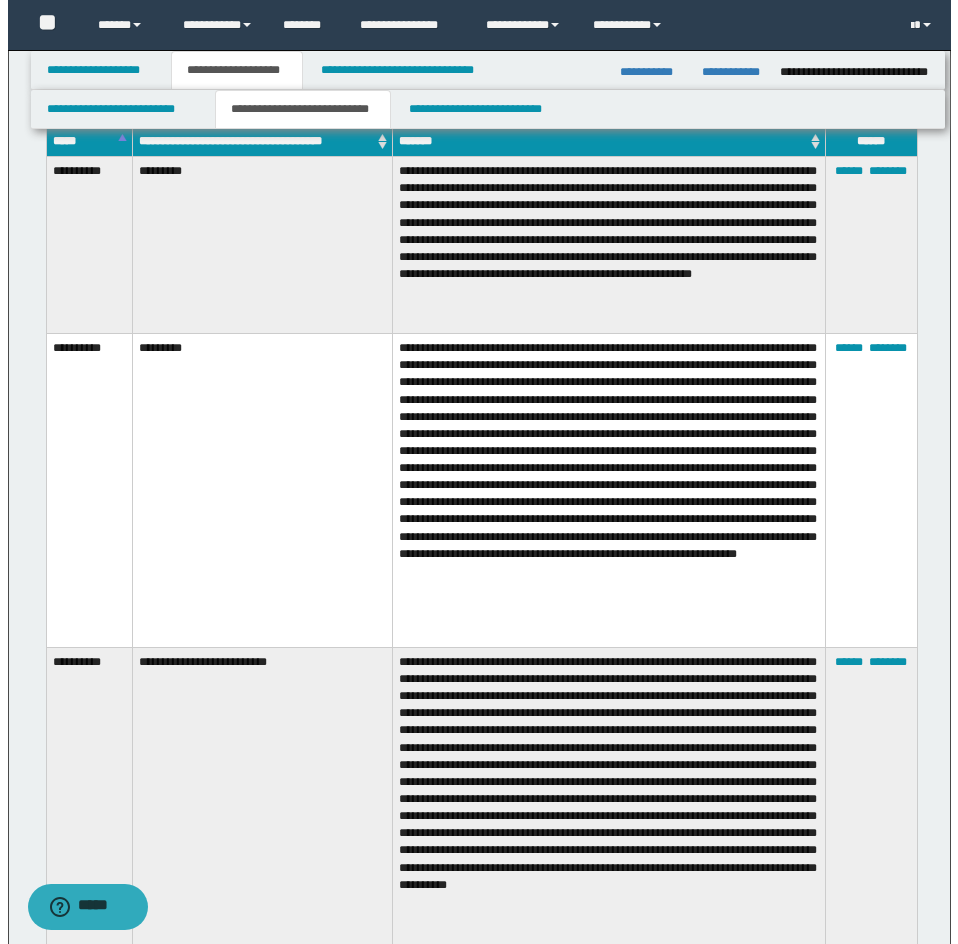 scroll, scrollTop: 1253, scrollLeft: 0, axis: vertical 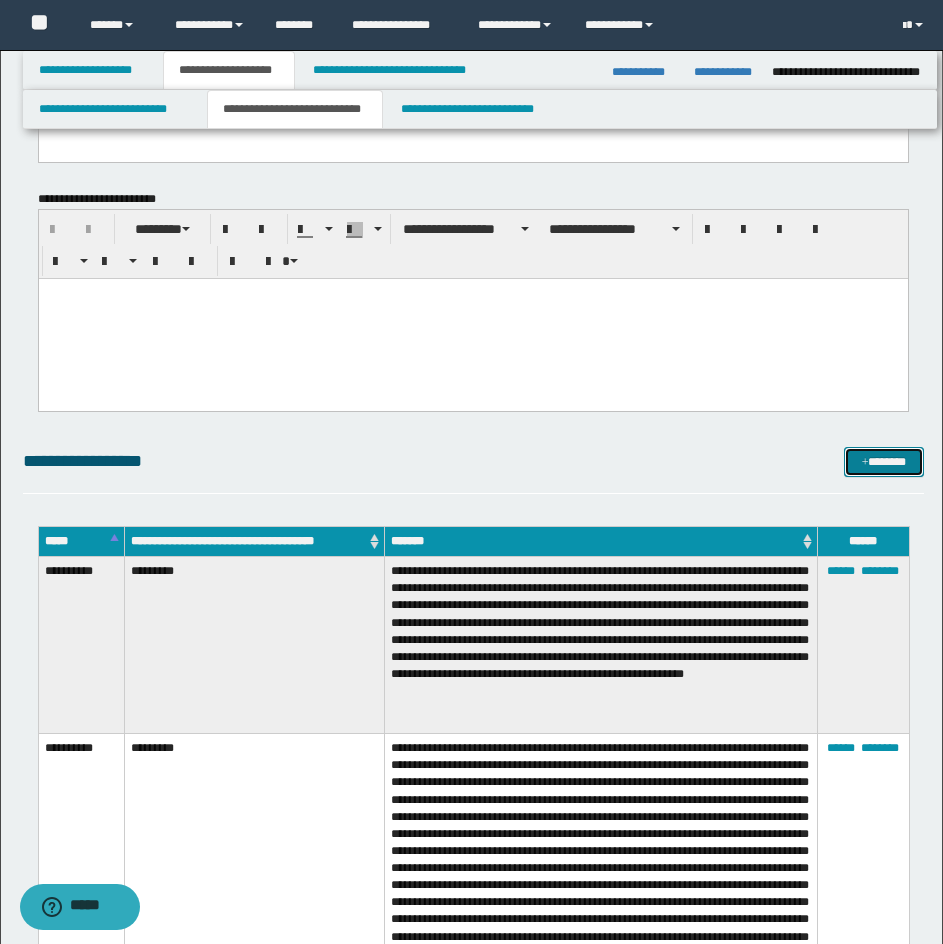 click on "*******" at bounding box center (884, 462) 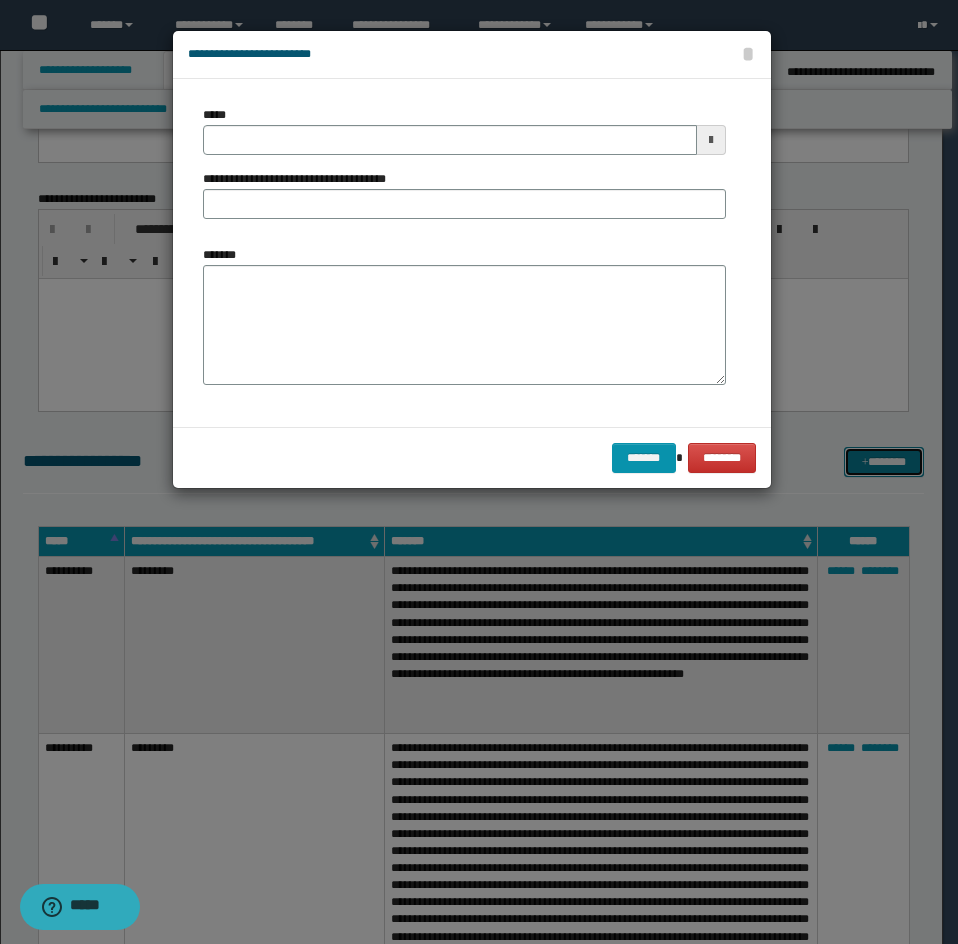 scroll, scrollTop: 0, scrollLeft: 0, axis: both 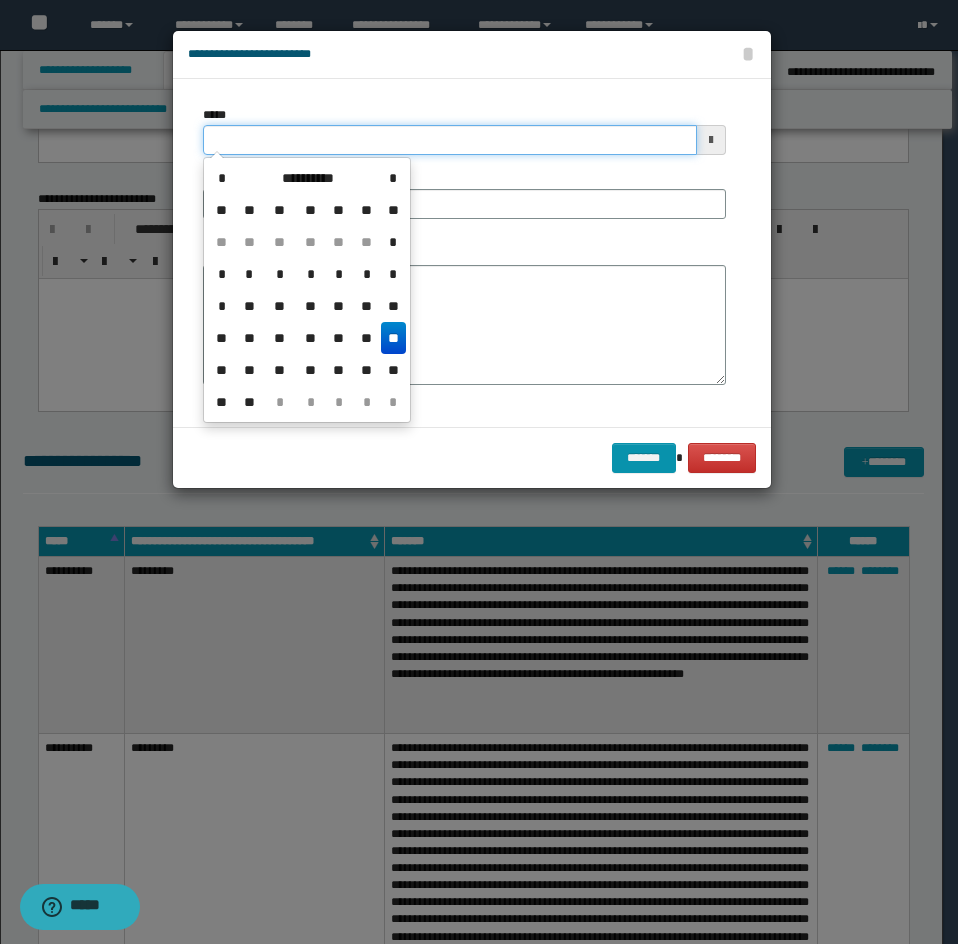 click on "*****" at bounding box center (450, 140) 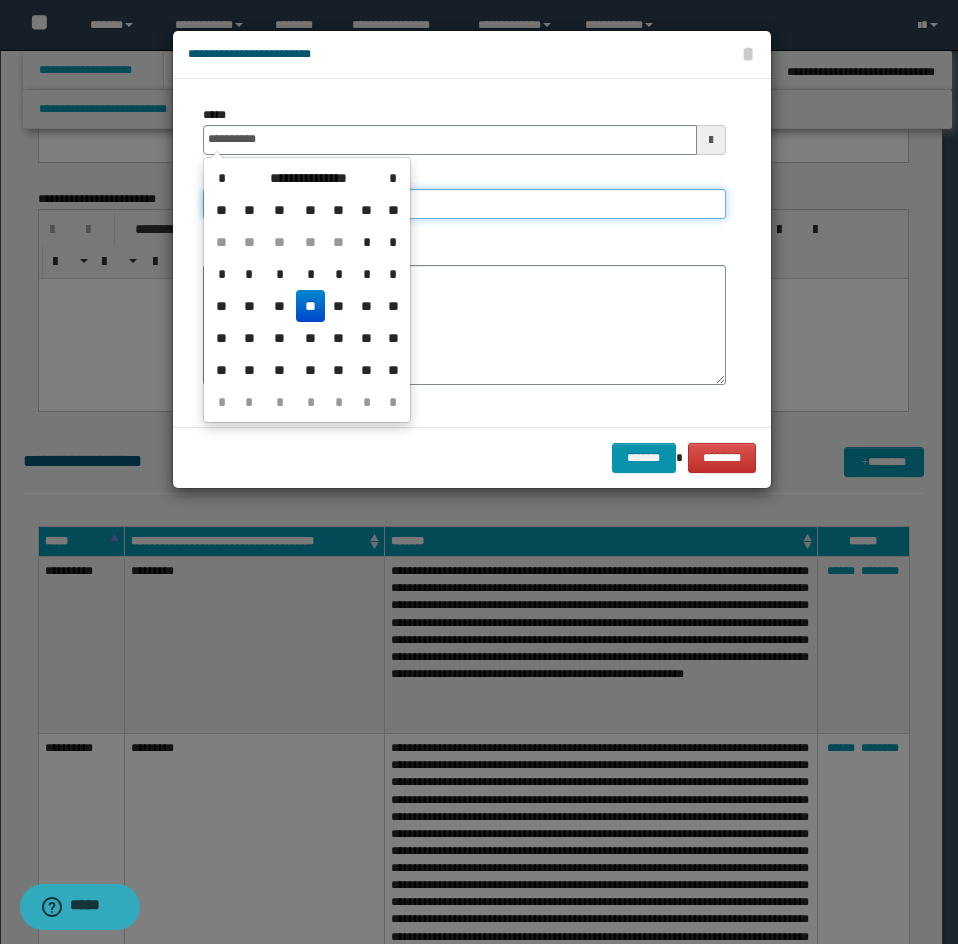 type on "**********" 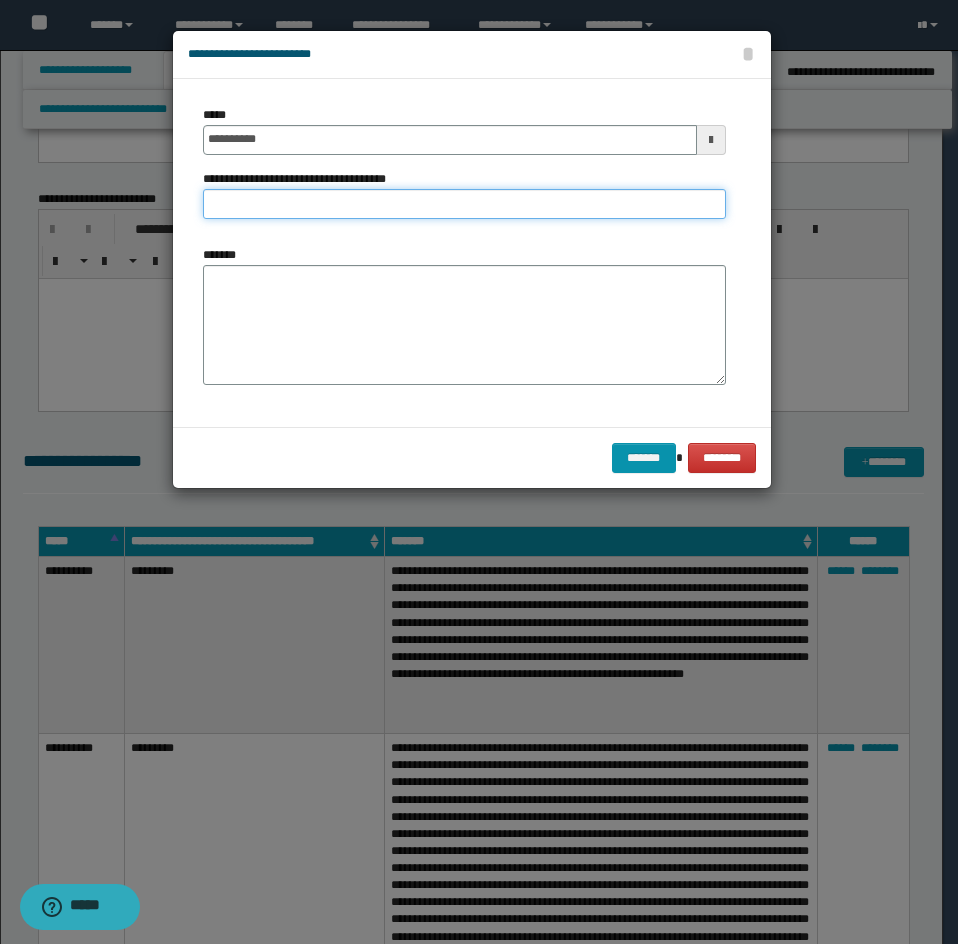 click on "**********" at bounding box center (464, 204) 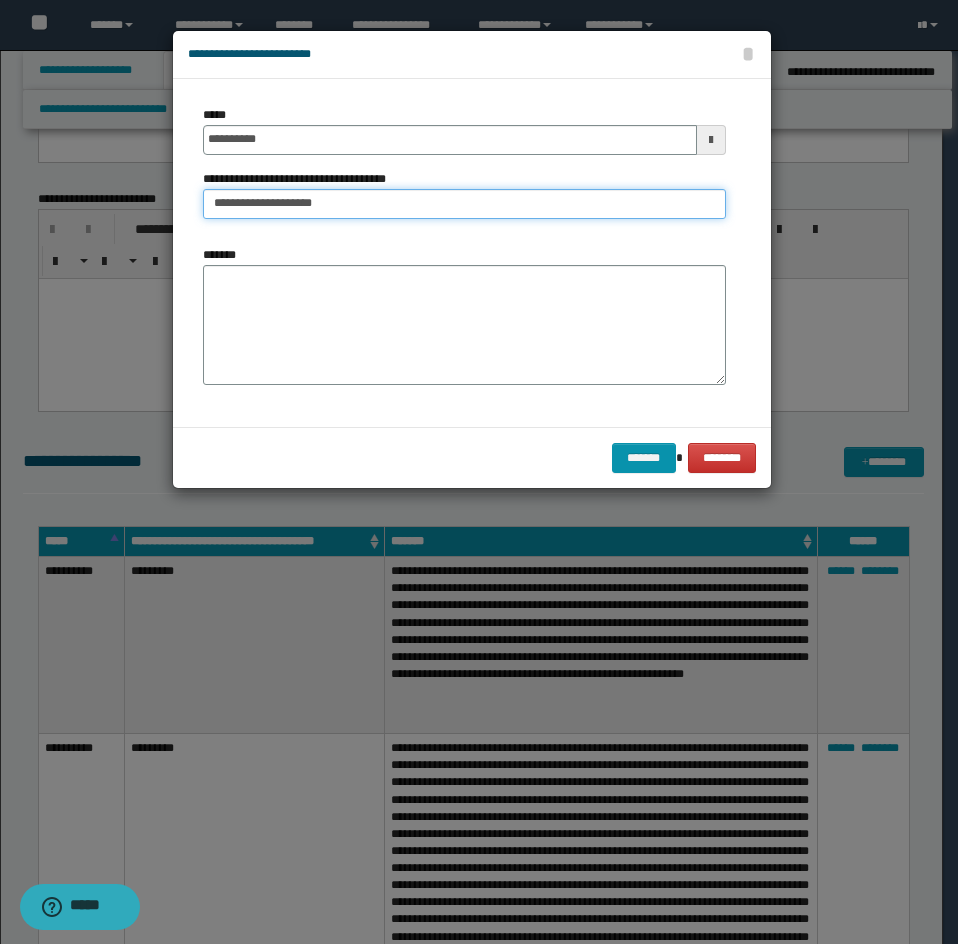 type on "**********" 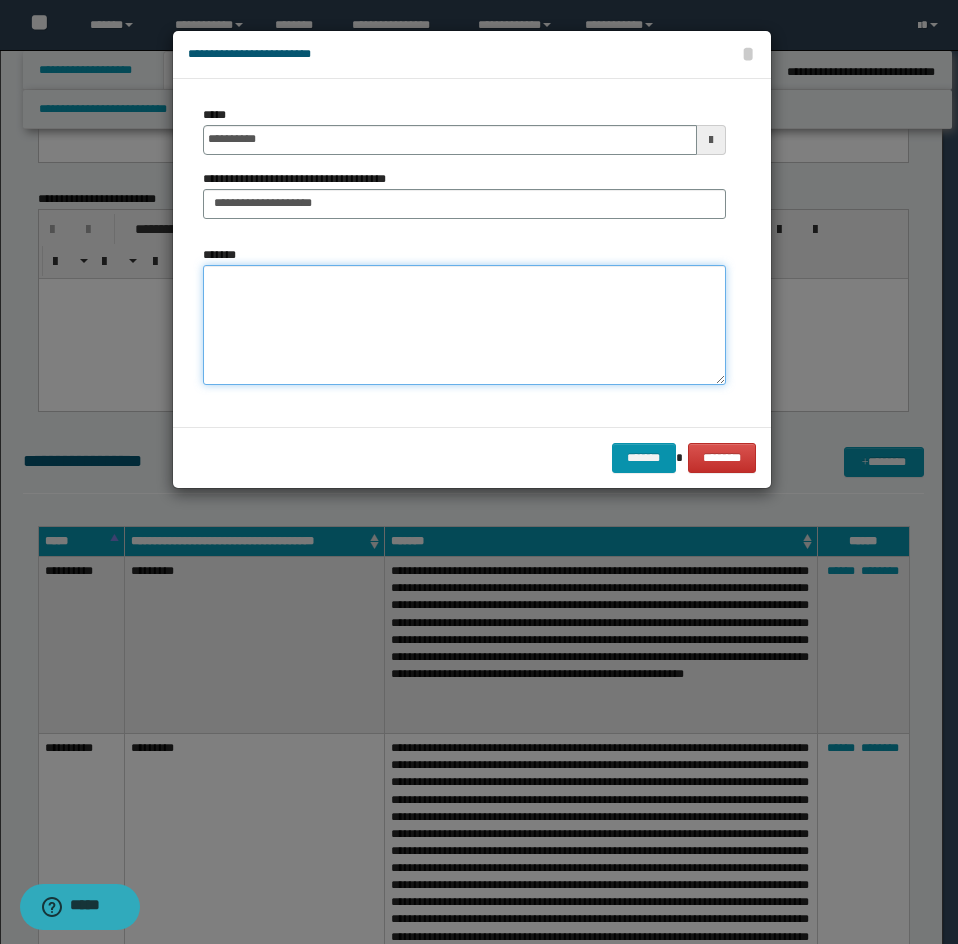 click on "*******" at bounding box center (464, 325) 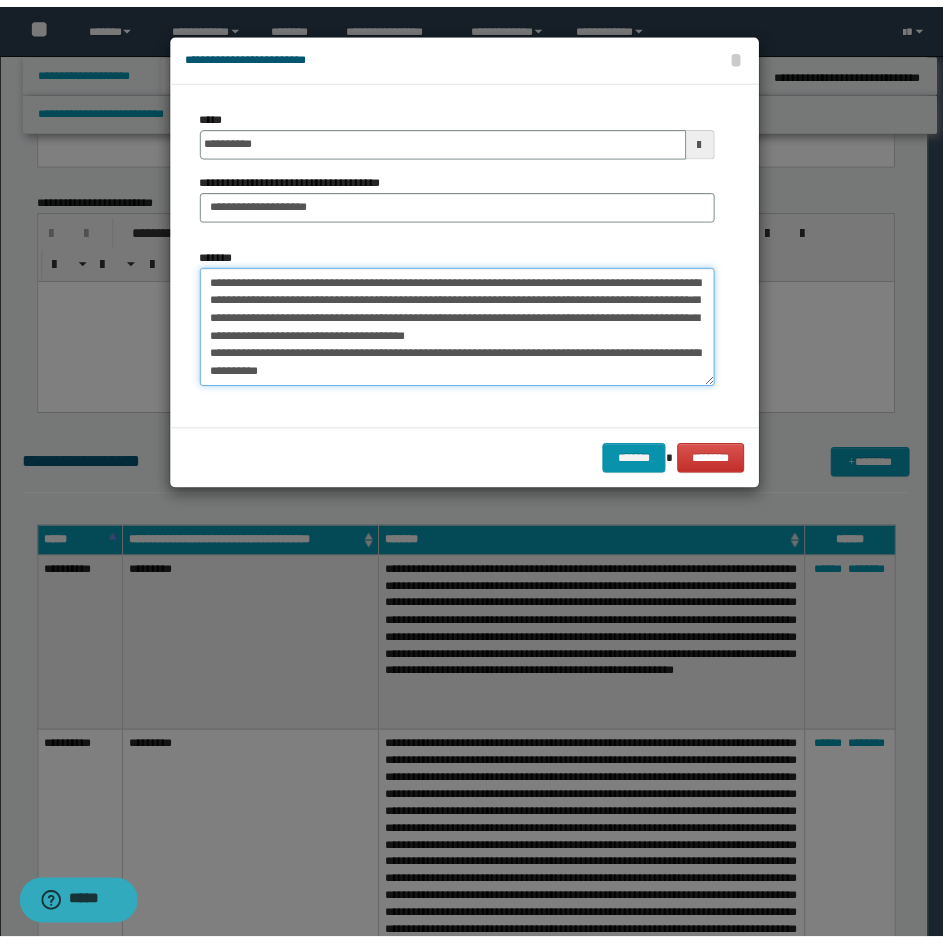 scroll, scrollTop: 396, scrollLeft: 0, axis: vertical 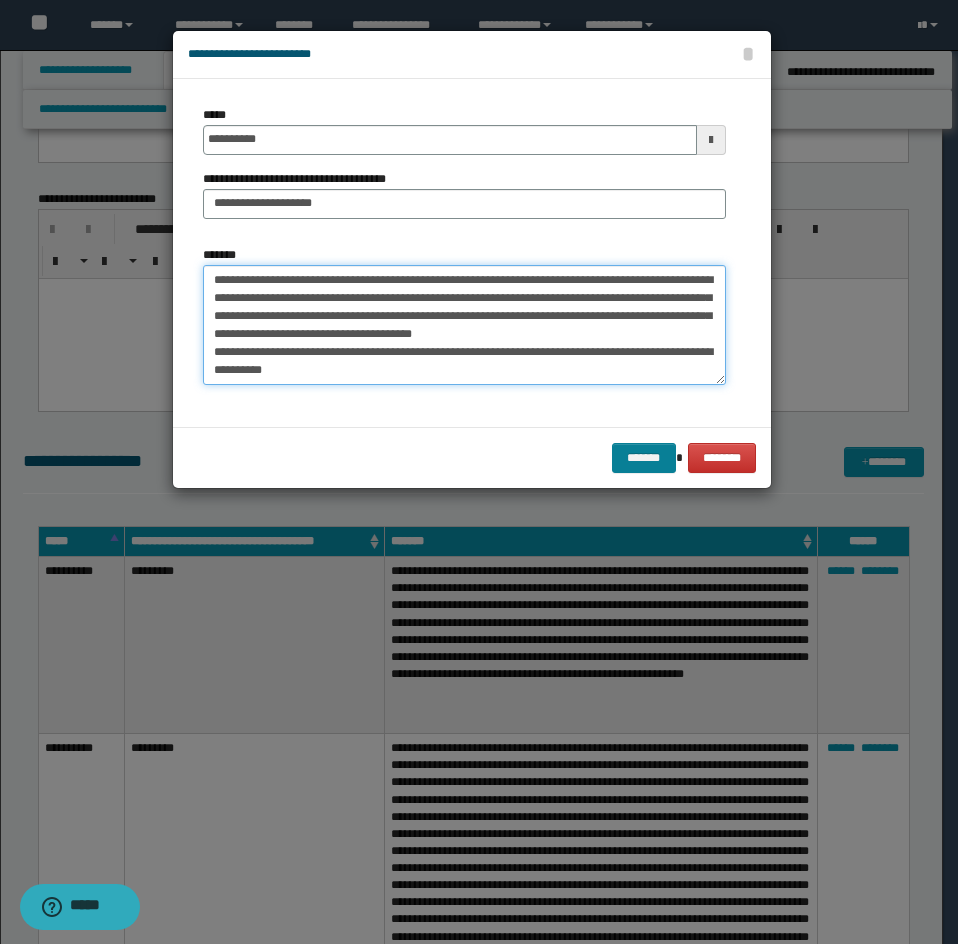 type on "**********" 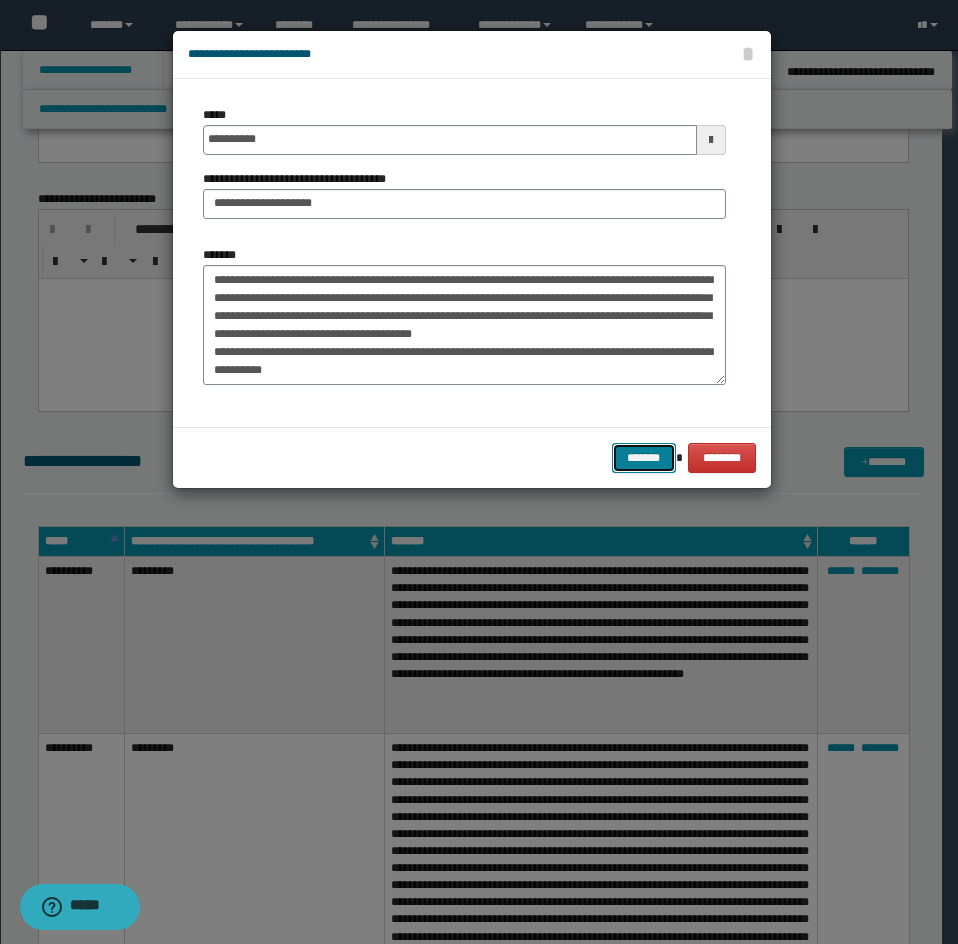 click on "*******" at bounding box center (644, 458) 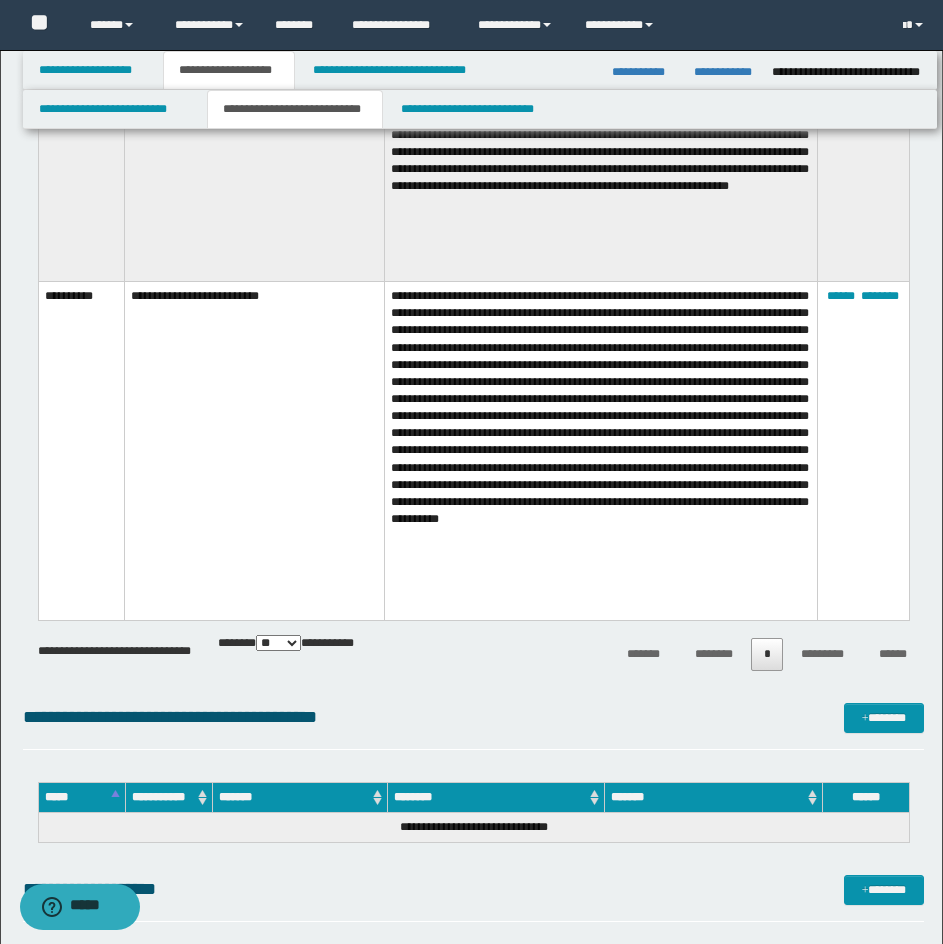 scroll, scrollTop: 2553, scrollLeft: 0, axis: vertical 